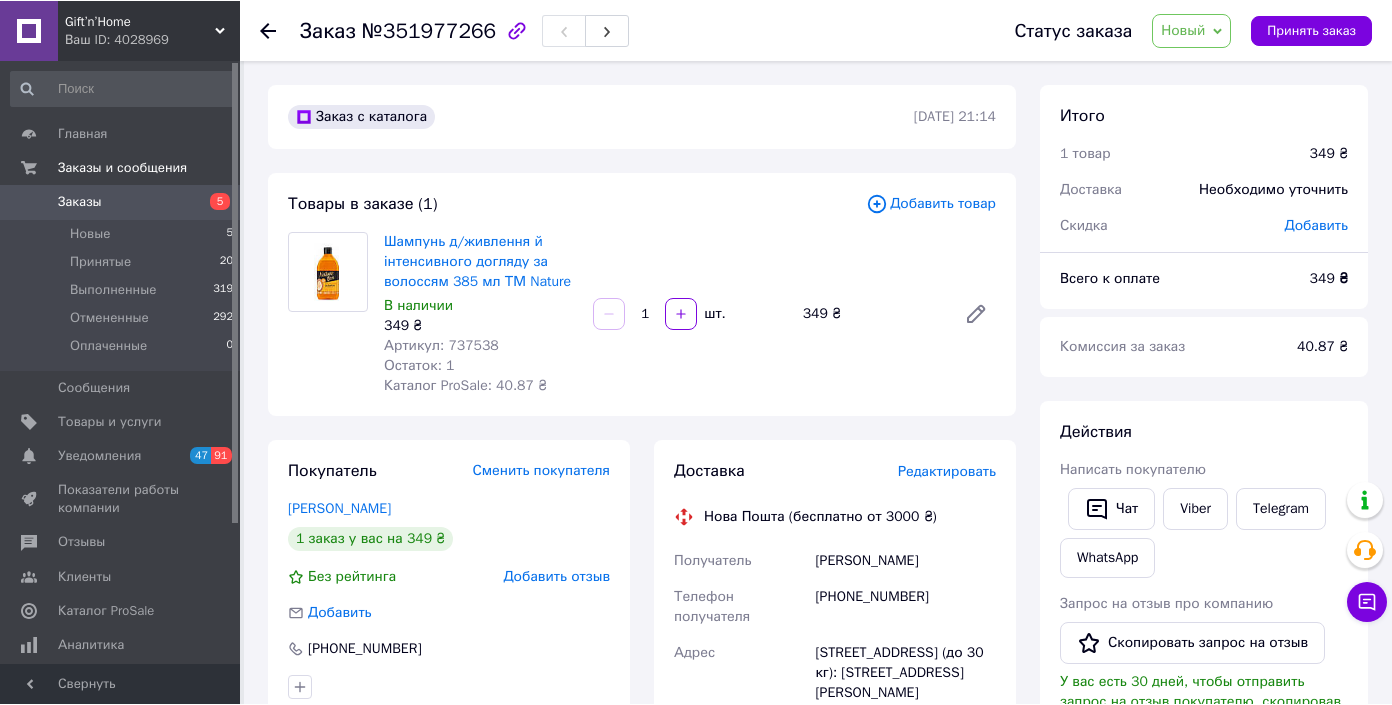 scroll, scrollTop: 0, scrollLeft: 0, axis: both 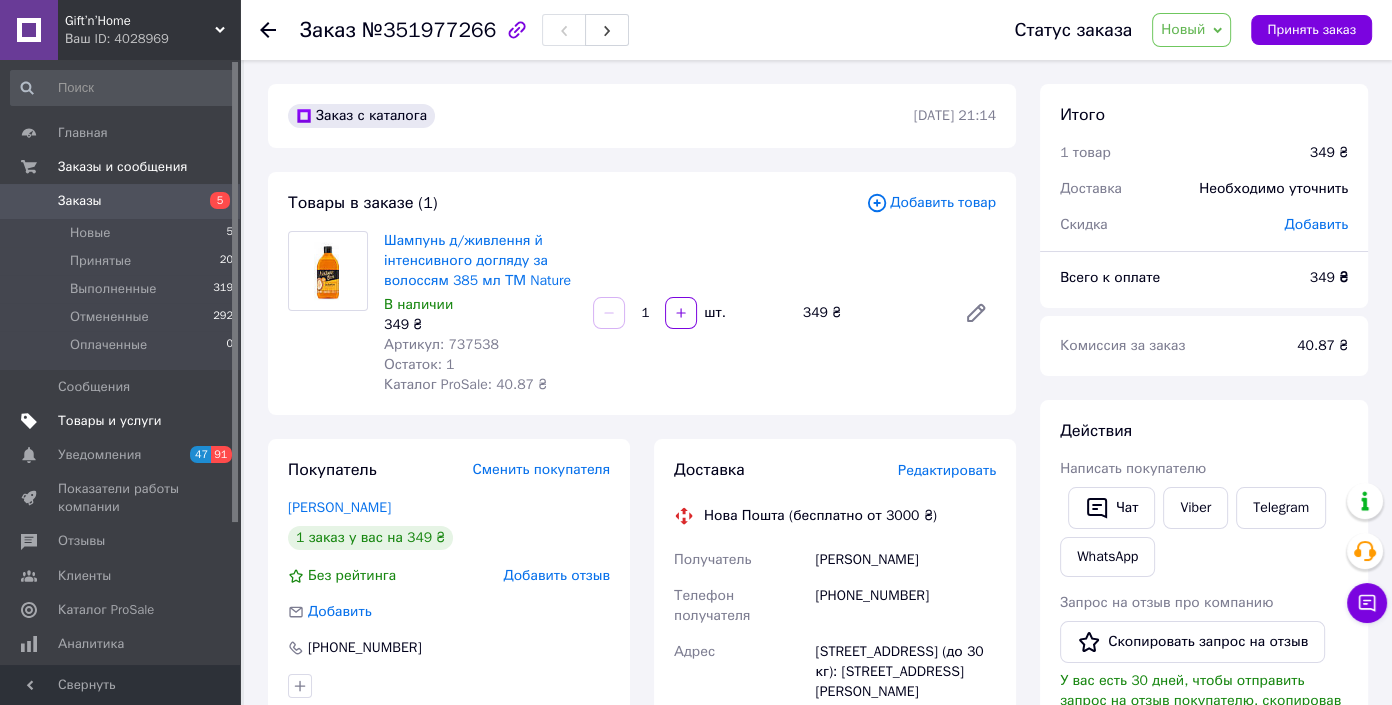 click on "Товары и услуги" at bounding box center [110, 421] 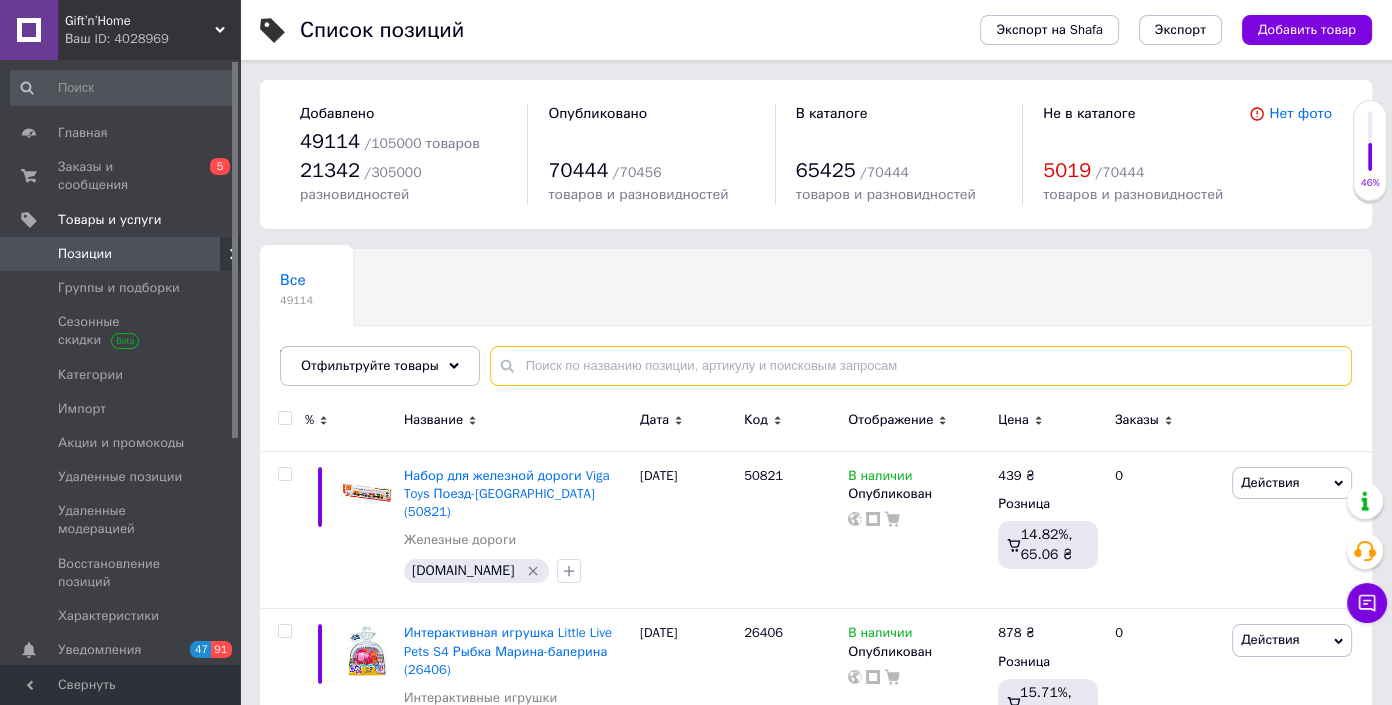 click at bounding box center (921, 366) 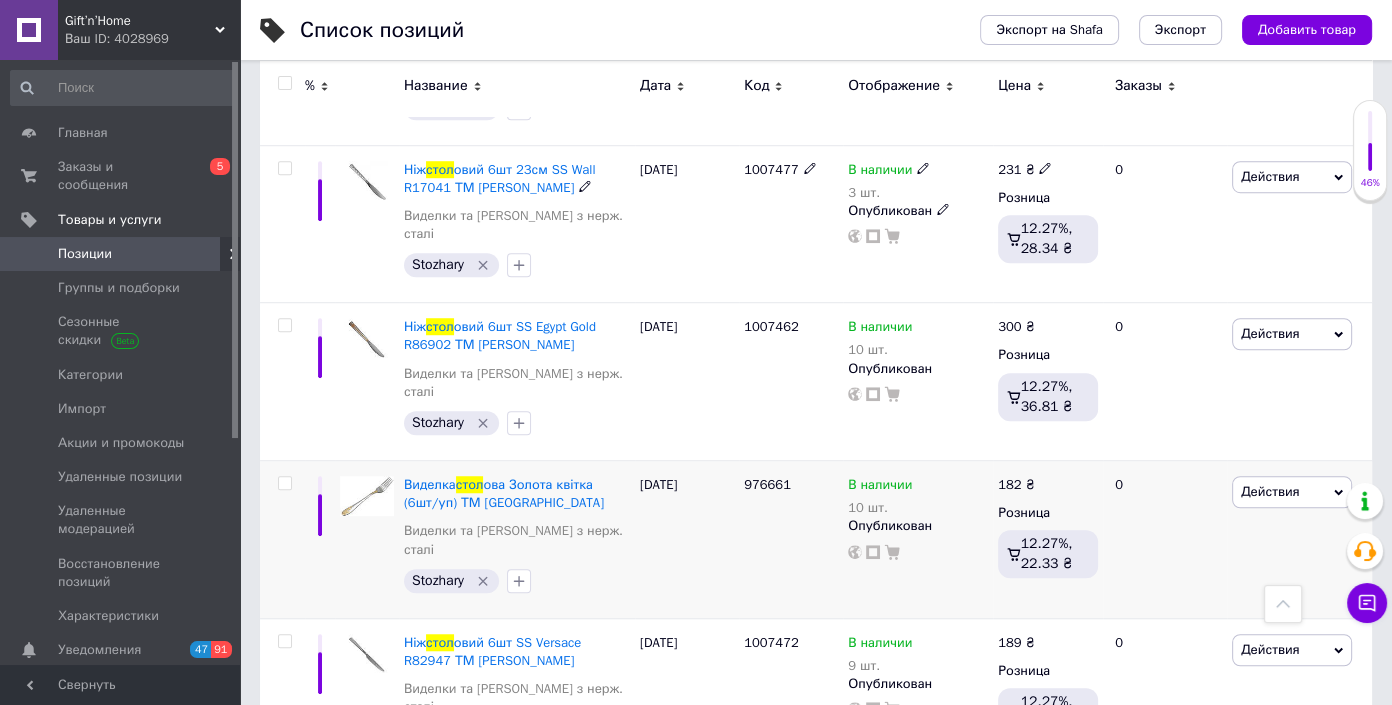 scroll, scrollTop: 1454, scrollLeft: 0, axis: vertical 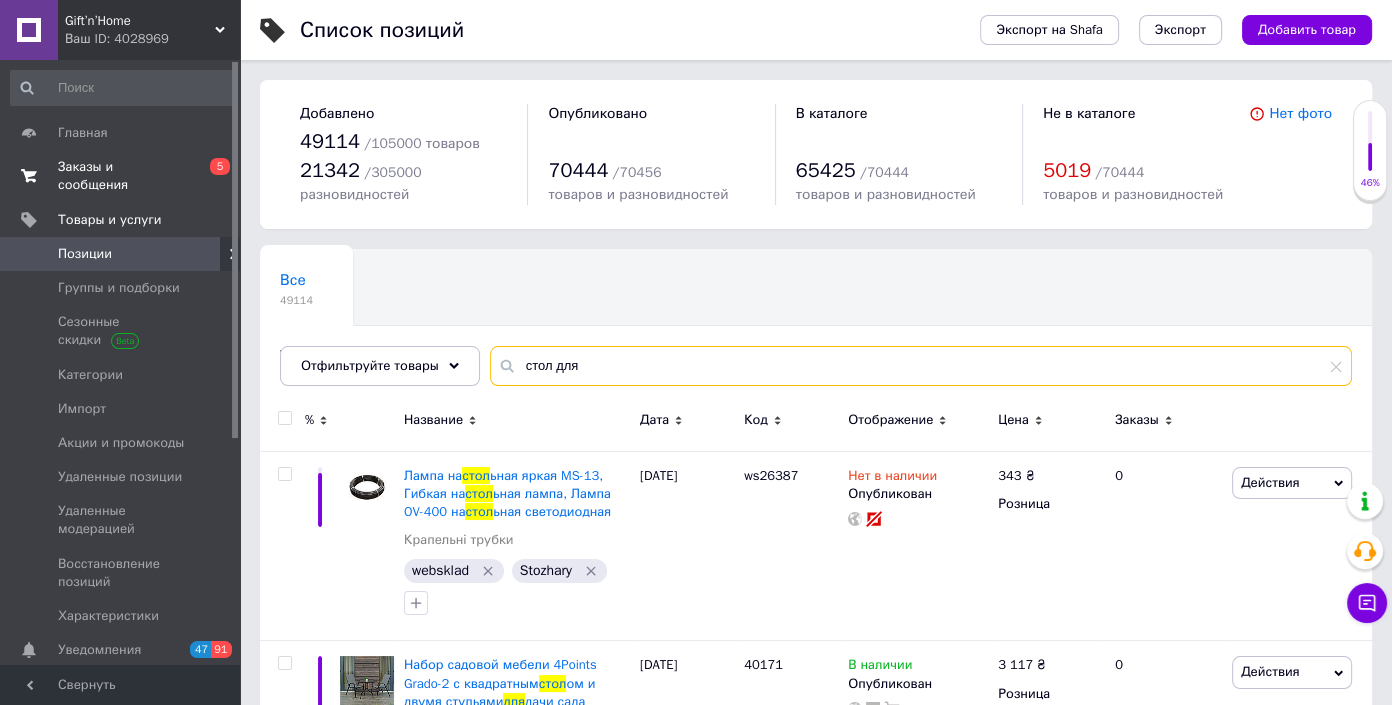 type on "стол для" 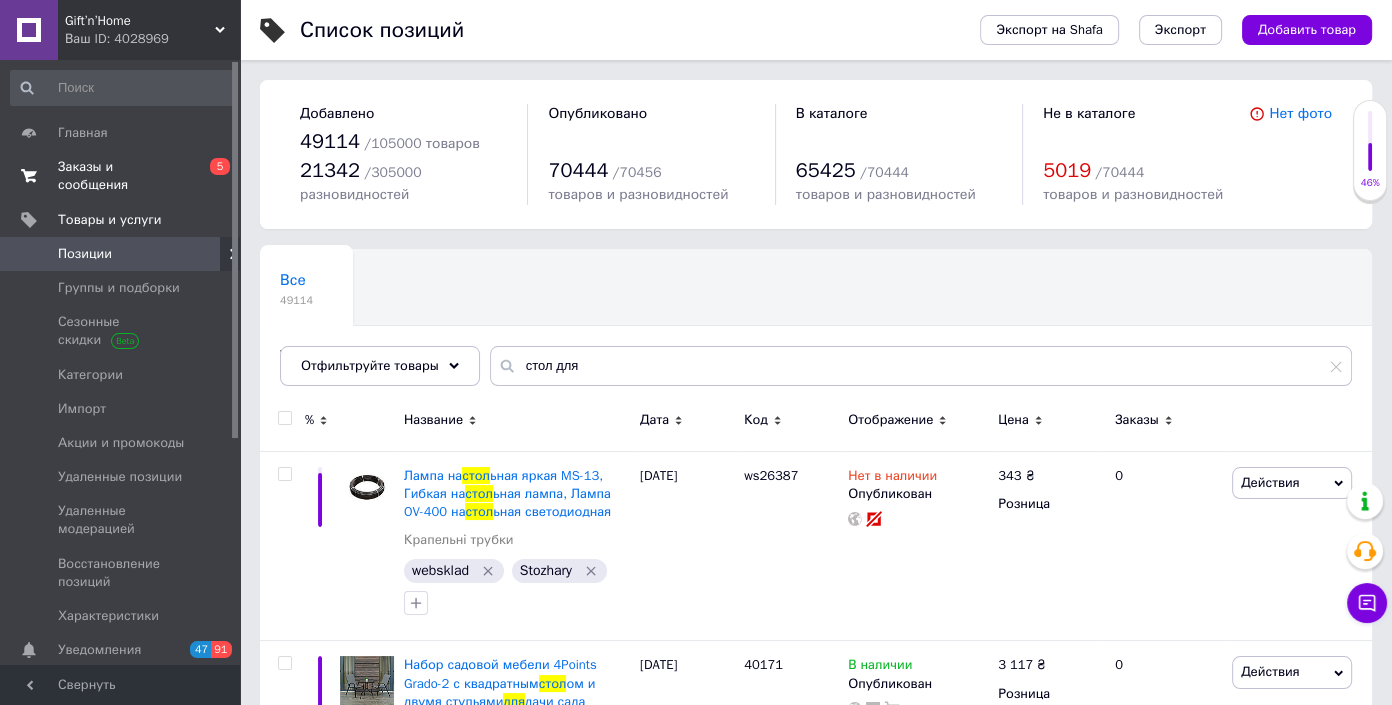 click on "Заказы и сообщения" at bounding box center [121, 176] 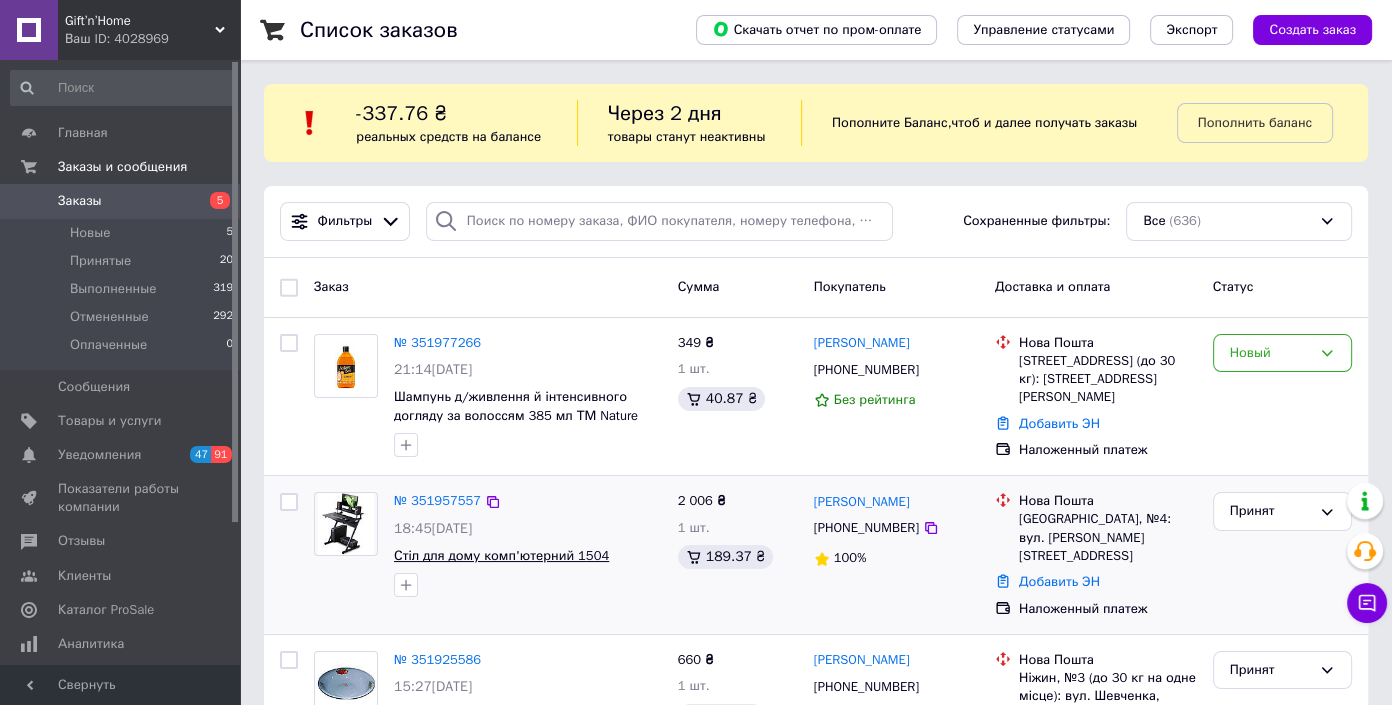 click on "Стіл для дому комп'ютерний 1504" at bounding box center (501, 555) 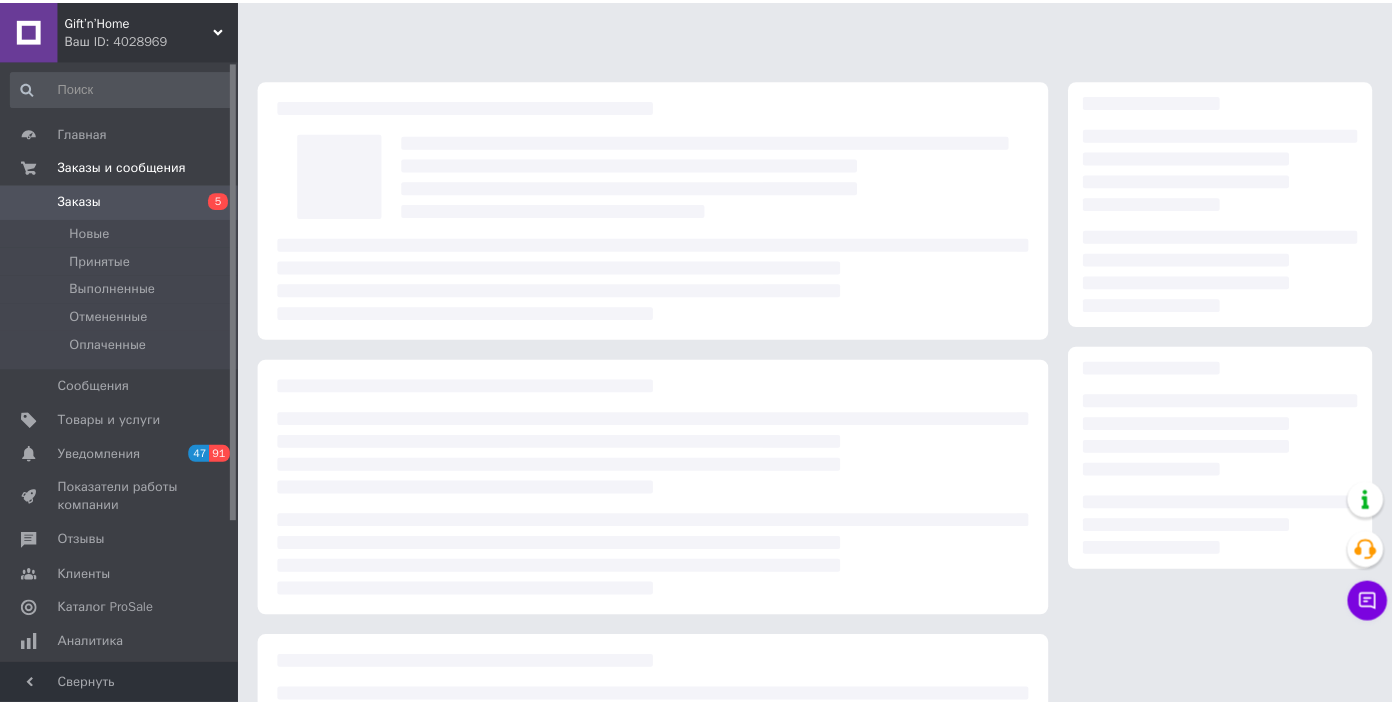scroll, scrollTop: 0, scrollLeft: 0, axis: both 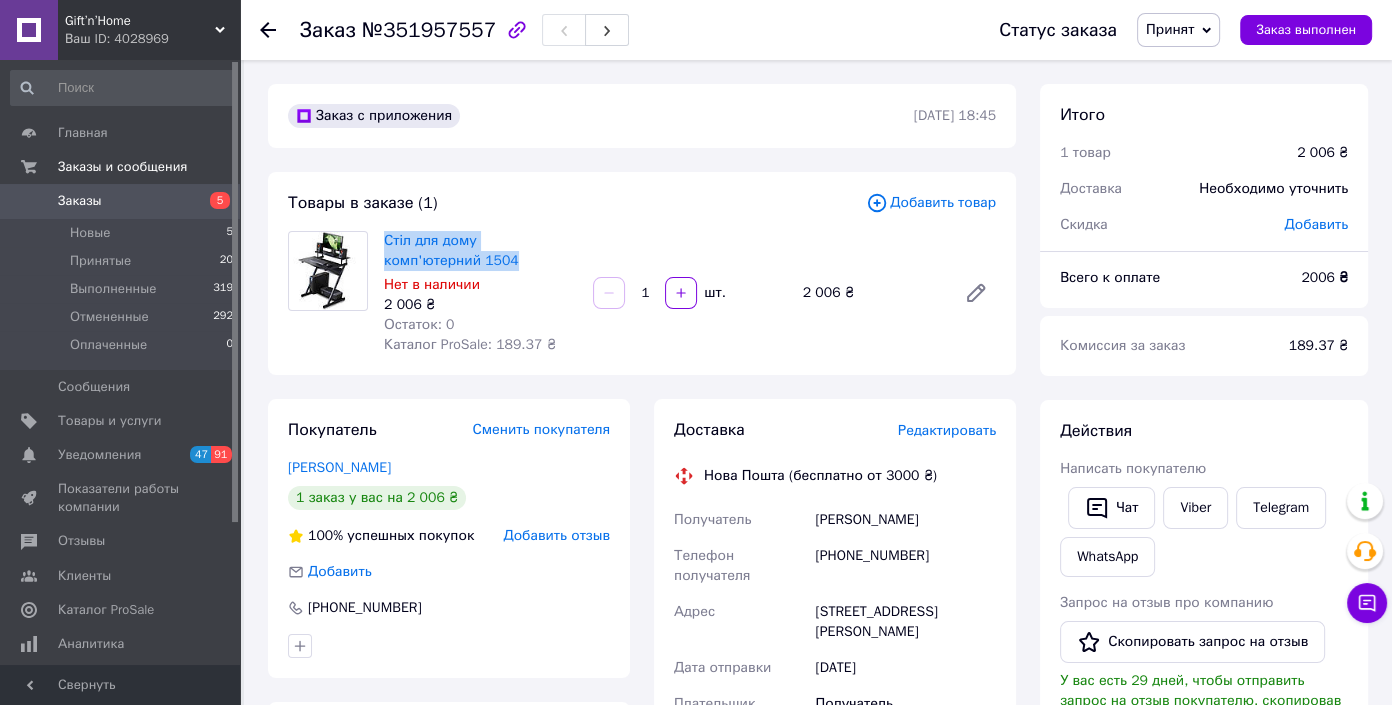 drag, startPoint x: 380, startPoint y: 236, endPoint x: 443, endPoint y: 260, distance: 67.41662 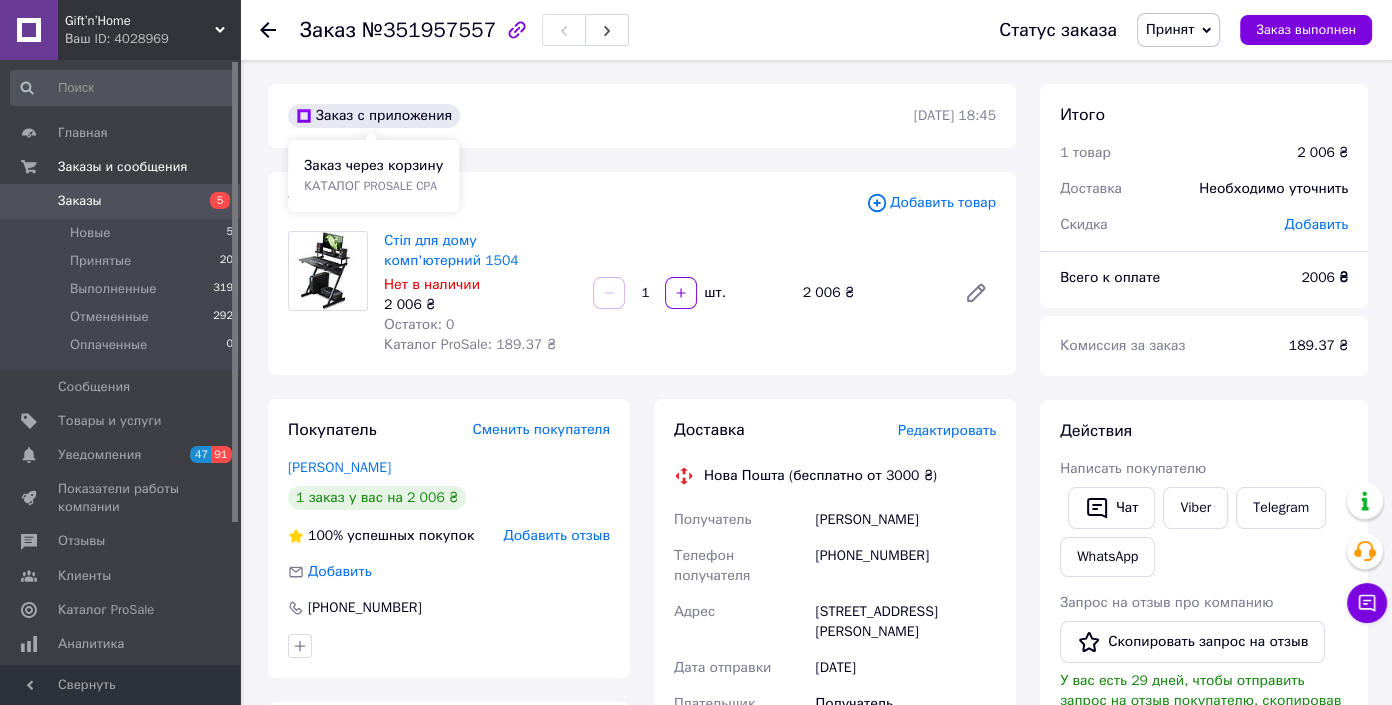 click on "Заказ через корзину каталог ProSale CPA" at bounding box center (373, 176) 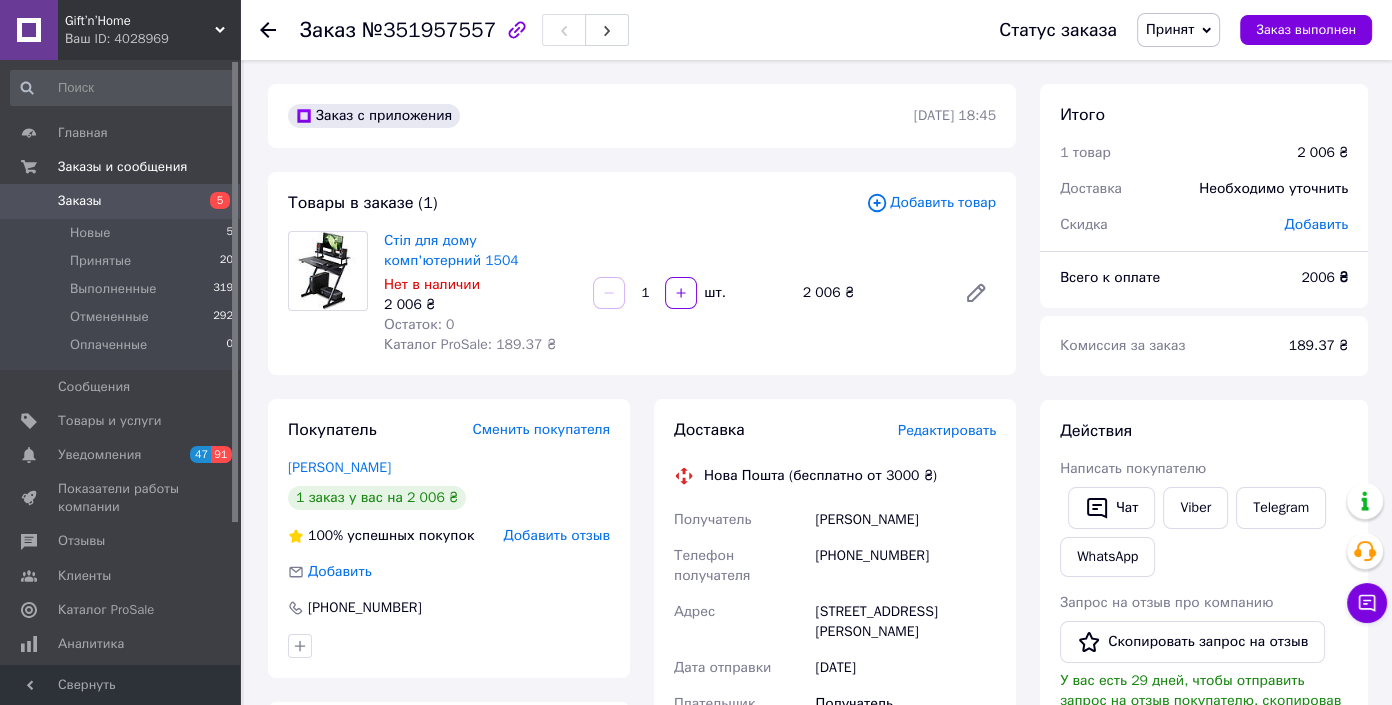 click on "Заказ с приложения 09.07.2025 | 18:45" at bounding box center (642, 116) 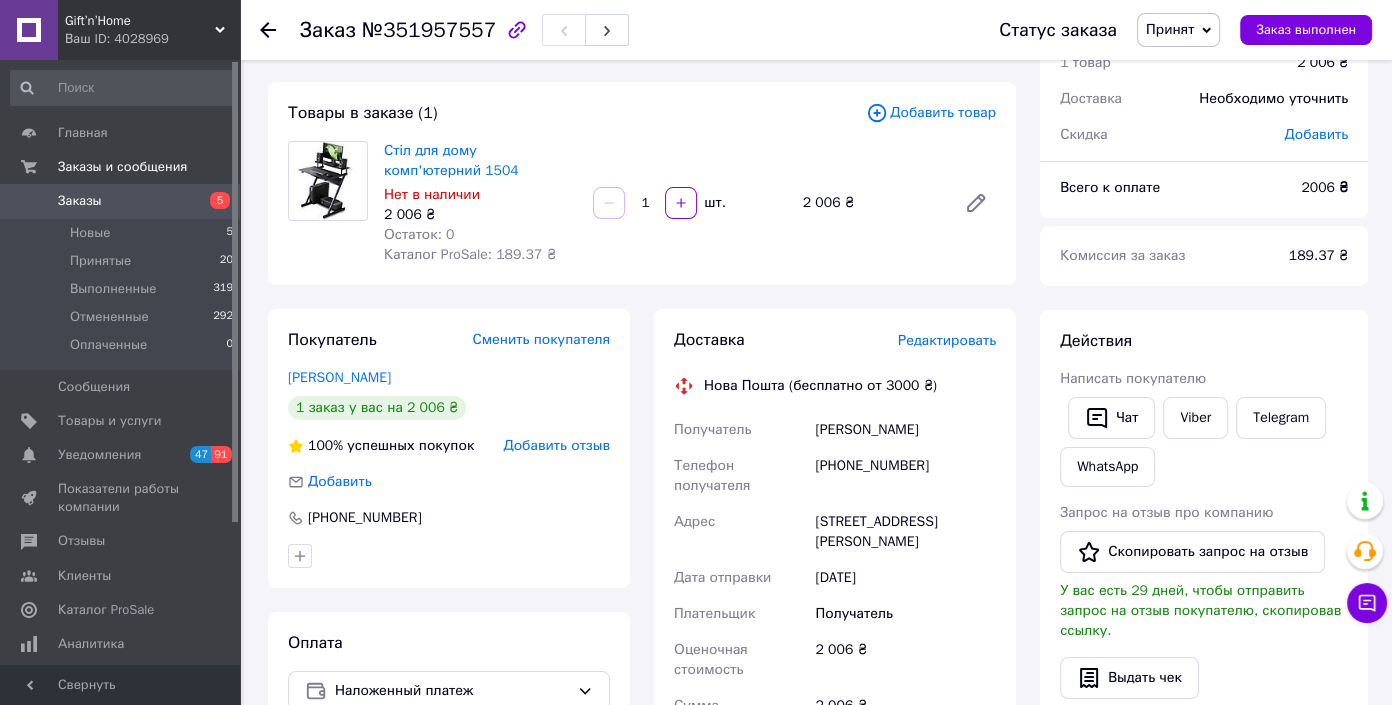 scroll, scrollTop: 0, scrollLeft: 0, axis: both 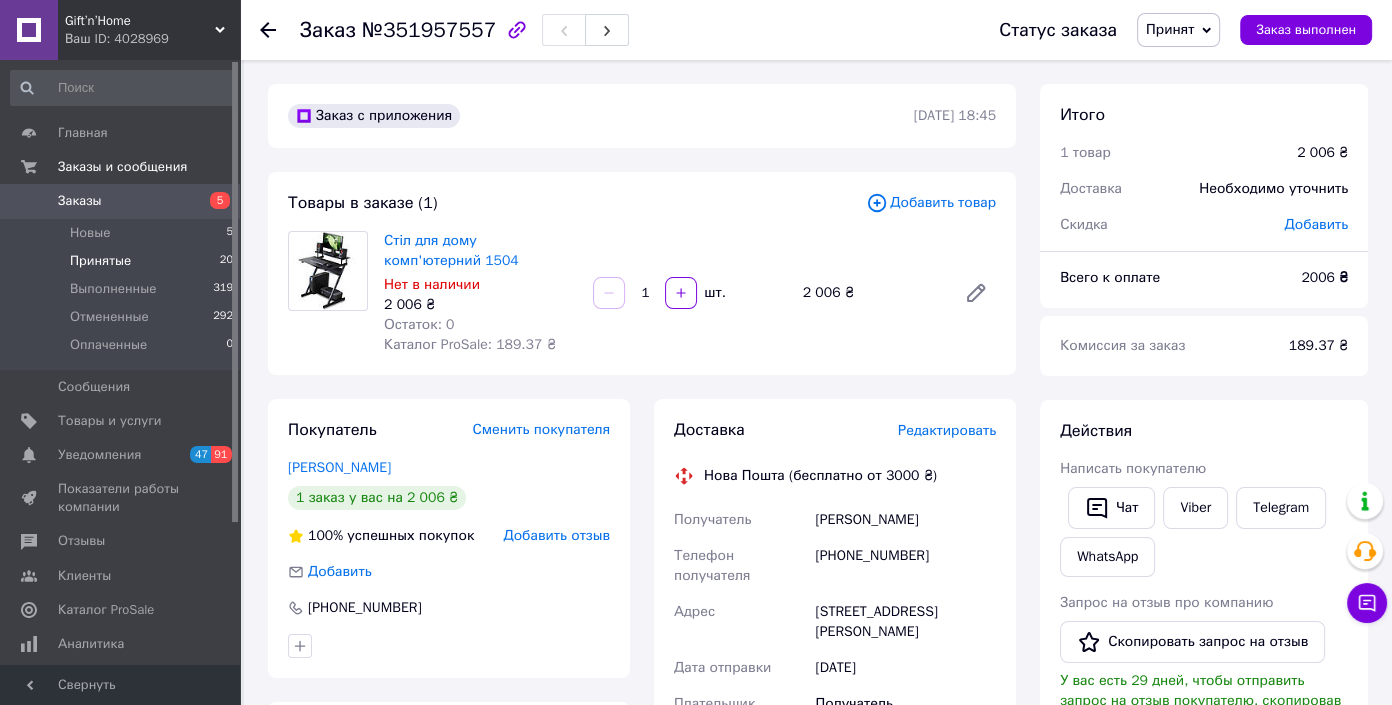 click on "Принятые 20" at bounding box center (122, 261) 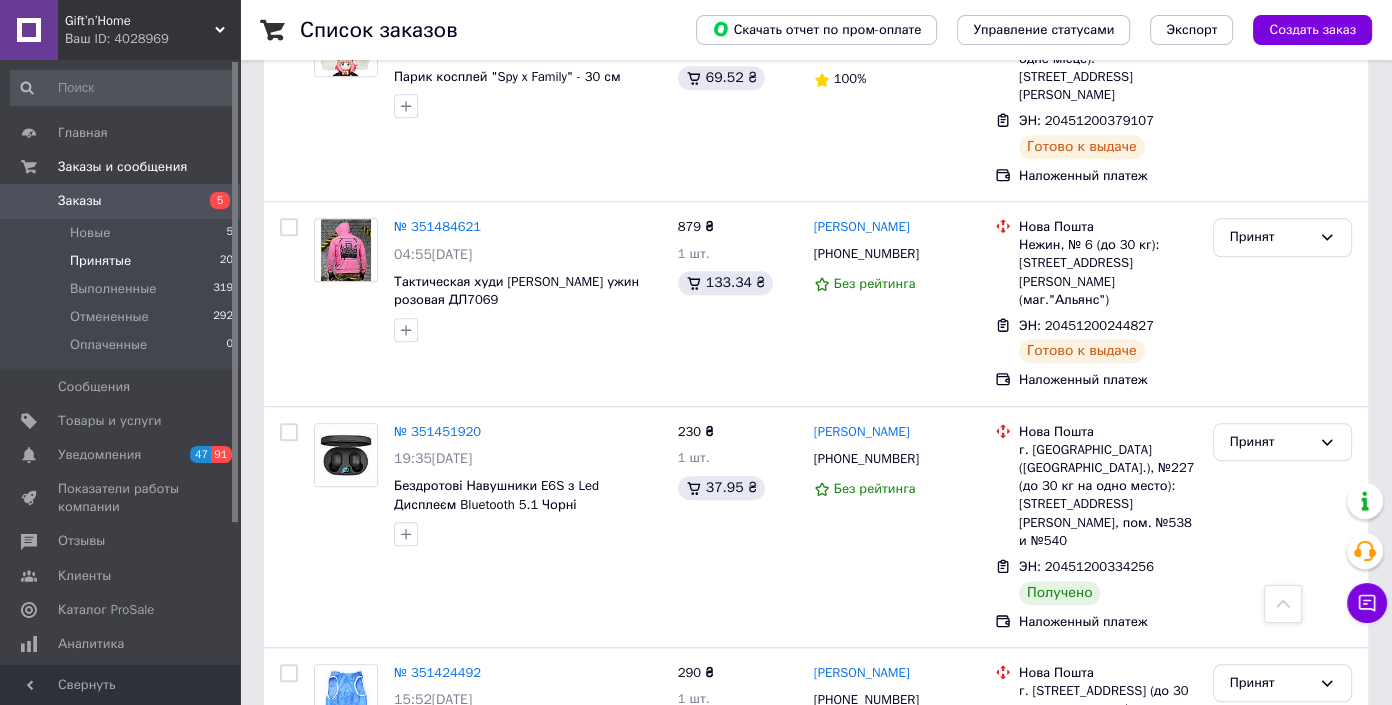 scroll, scrollTop: 1889, scrollLeft: 0, axis: vertical 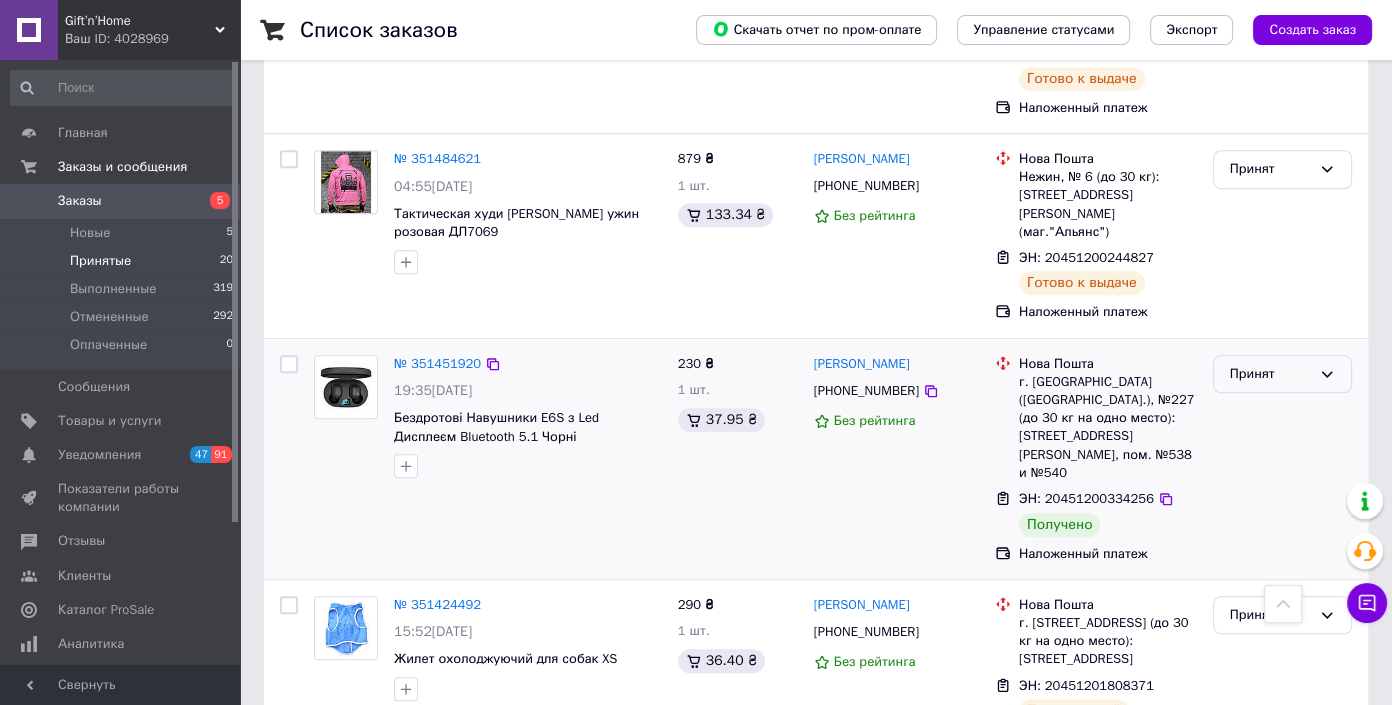 click on "Принят" at bounding box center (1270, 374) 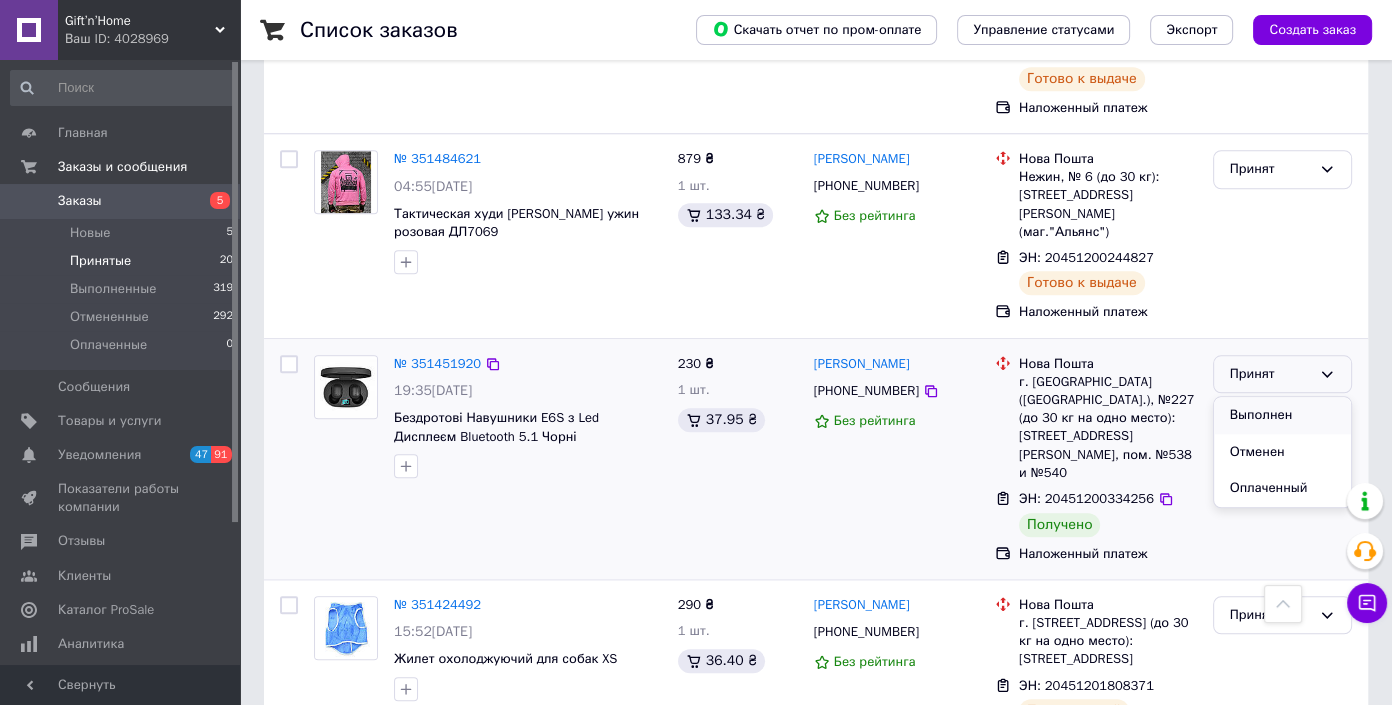 click on "Выполнен" at bounding box center [1282, 415] 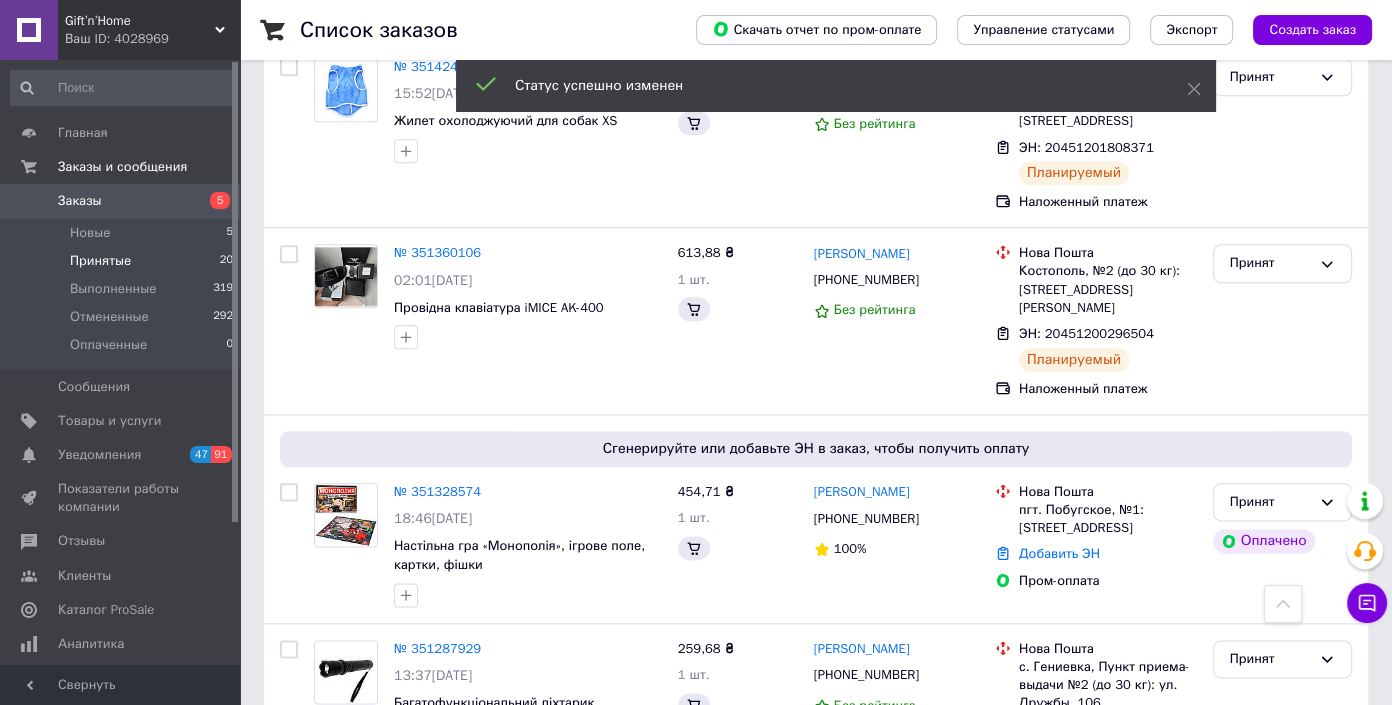 scroll, scrollTop: 2454, scrollLeft: 0, axis: vertical 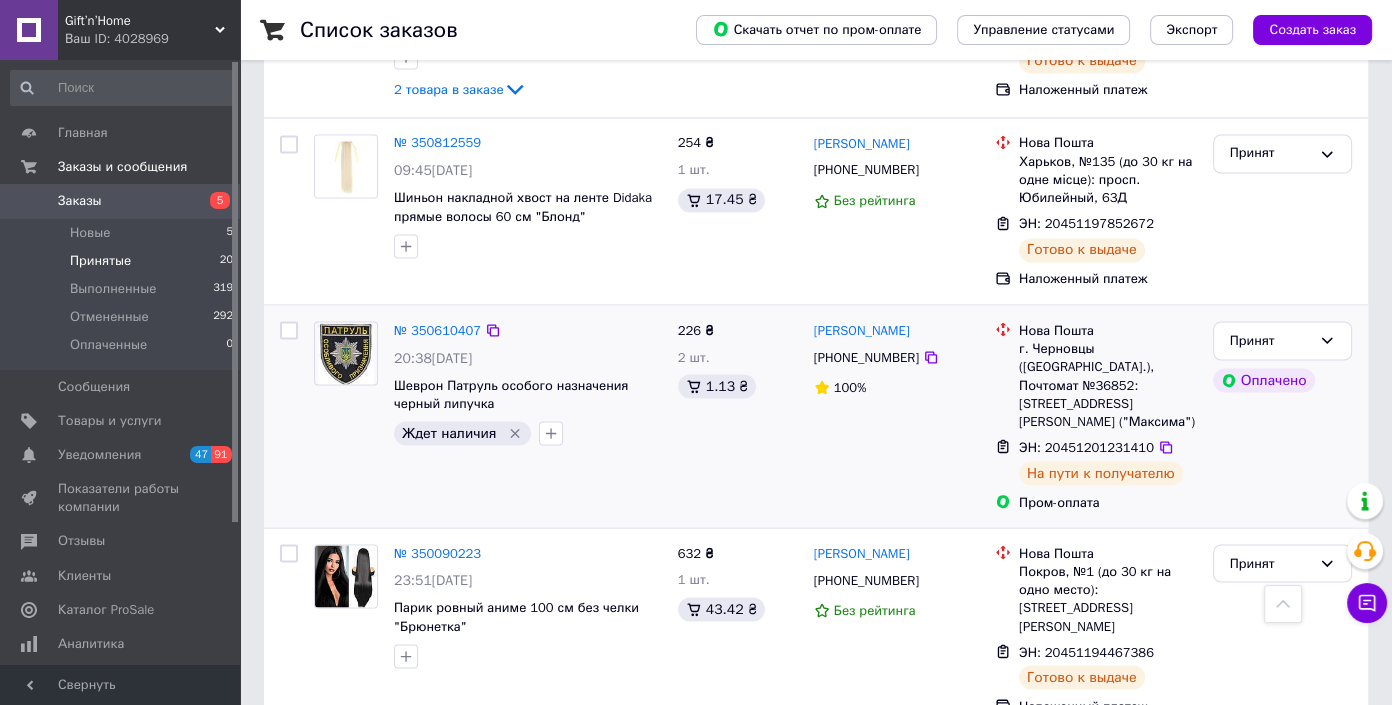 click on "Віталій Діаконашвілі +380501326541 100%" at bounding box center [896, 416] 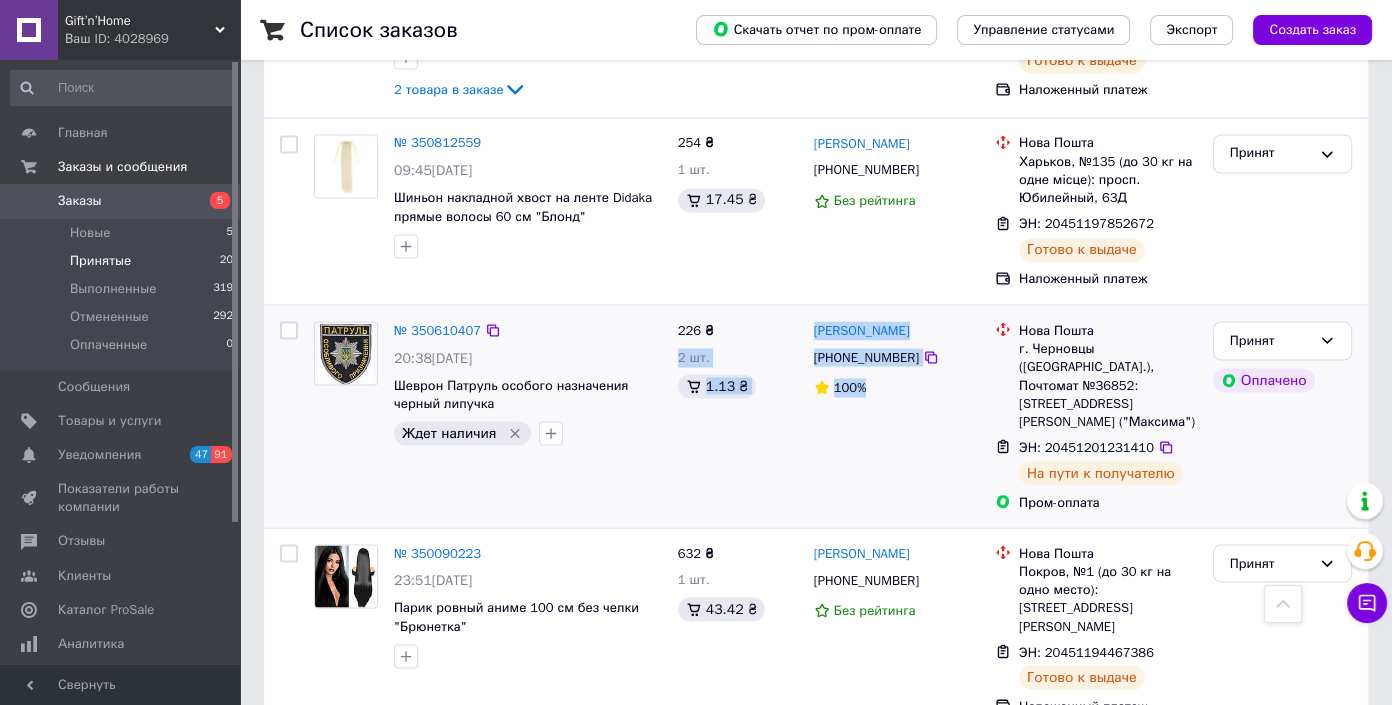 drag, startPoint x: 770, startPoint y: 150, endPoint x: 894, endPoint y: 213, distance: 139.0863 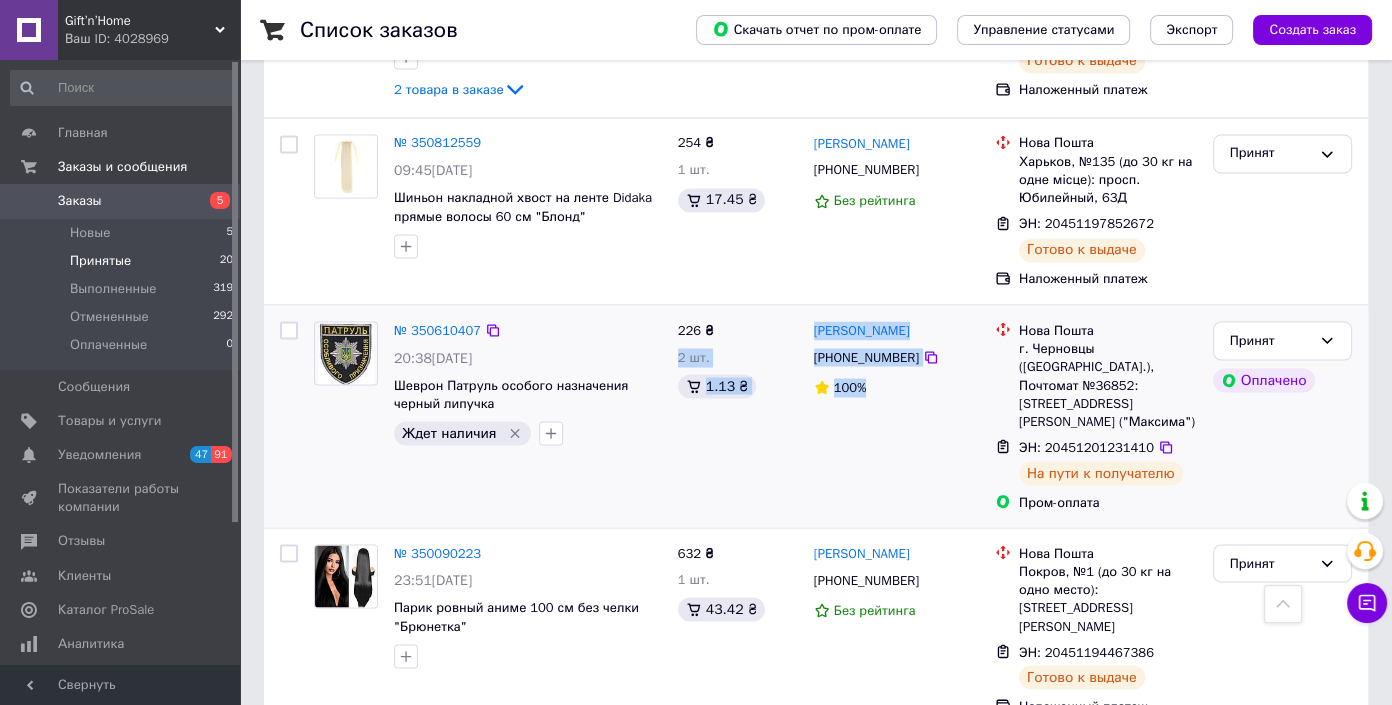 drag, startPoint x: 892, startPoint y: 219, endPoint x: 787, endPoint y: 140, distance: 131.40015 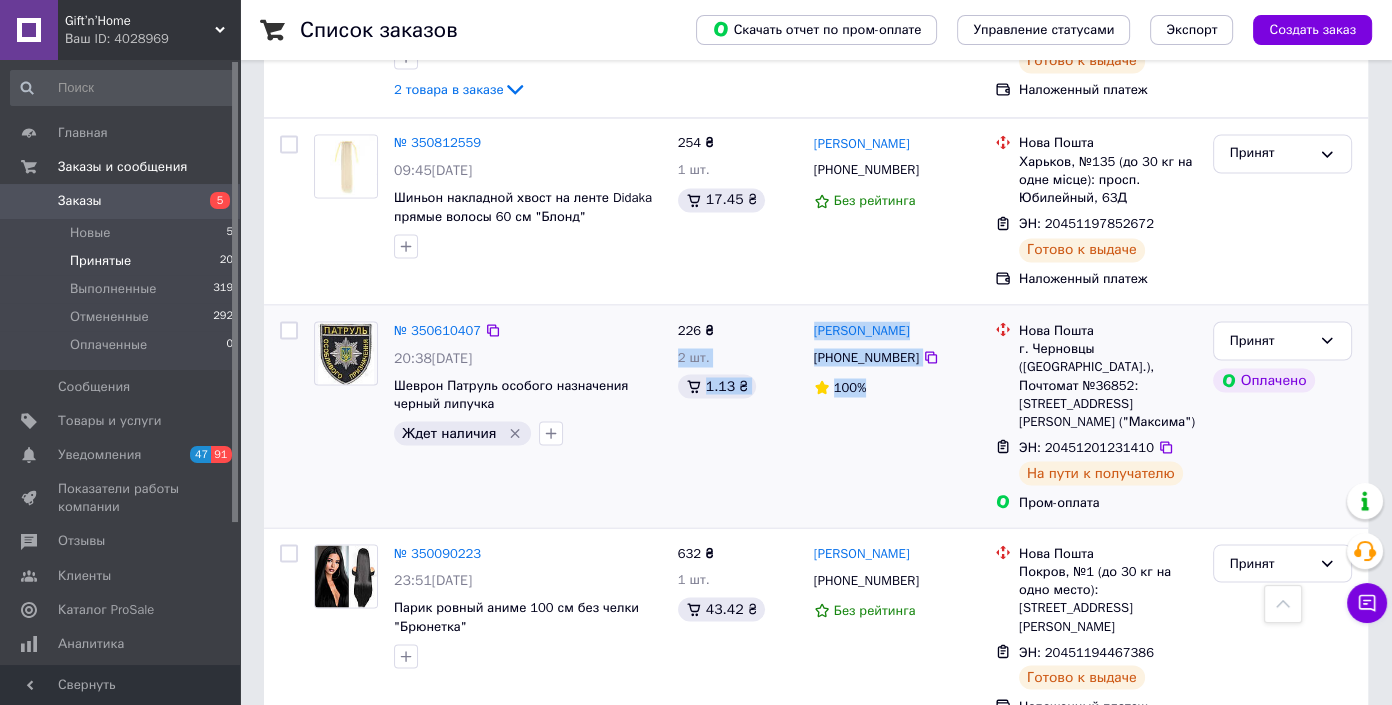 drag, startPoint x: 896, startPoint y: 208, endPoint x: 798, endPoint y: 141, distance: 118.71394 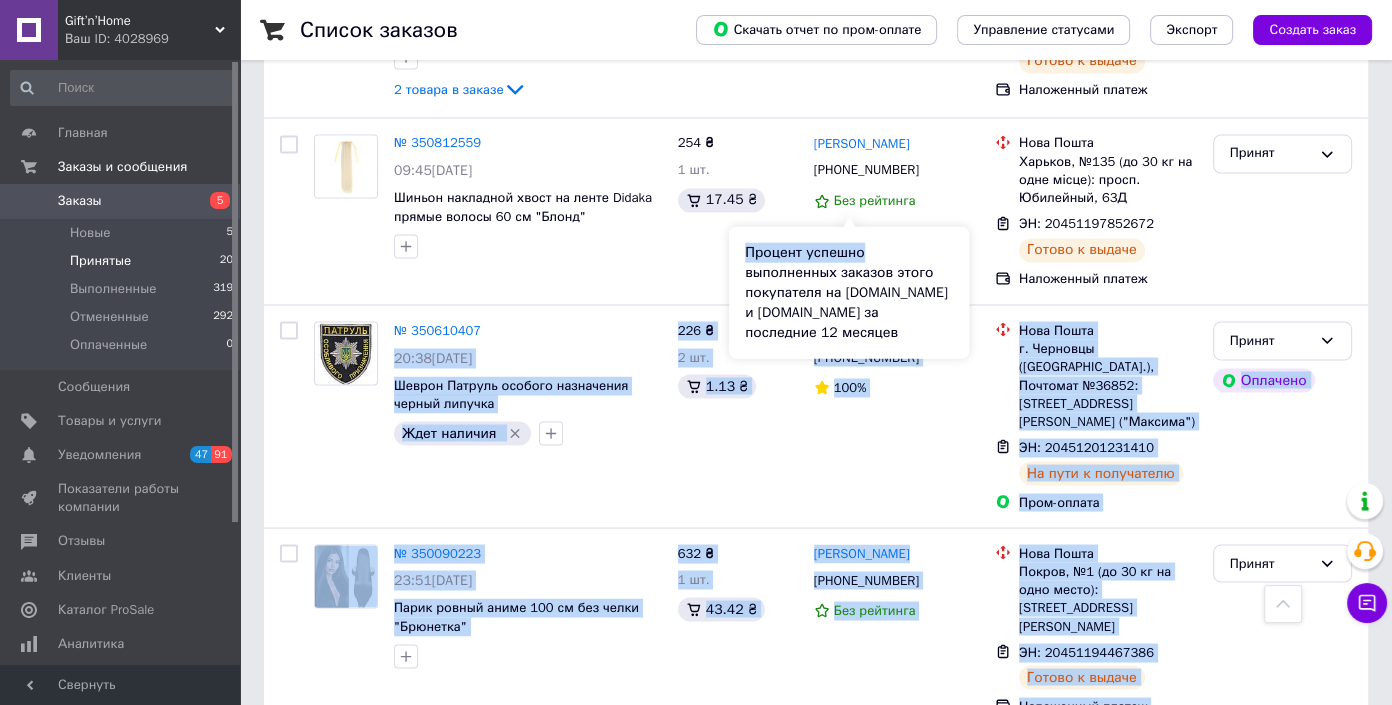 drag, startPoint x: 665, startPoint y: 134, endPoint x: 929, endPoint y: 234, distance: 282.3048 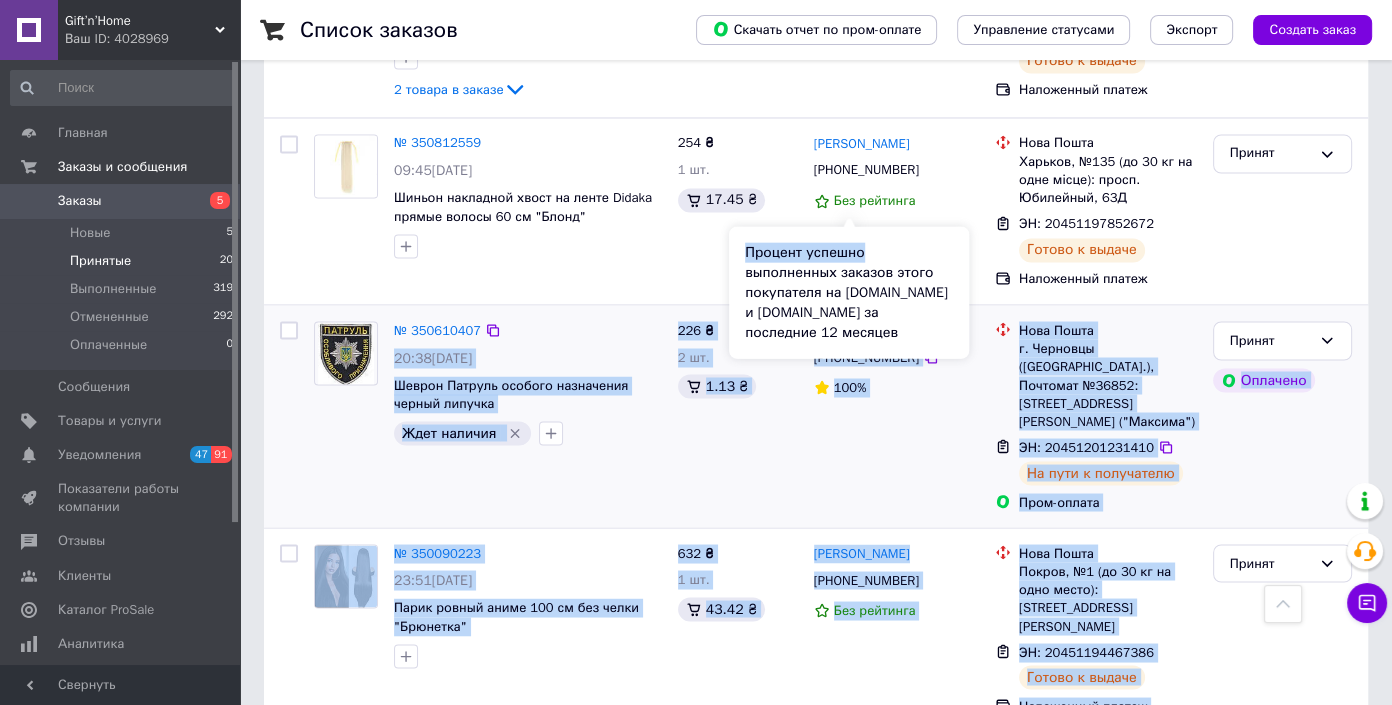 click on "Процент успешно выполненных заказов этого покупателя на Prom.ua и Bigl.ua за последние 12 месяцев" at bounding box center (849, 292) 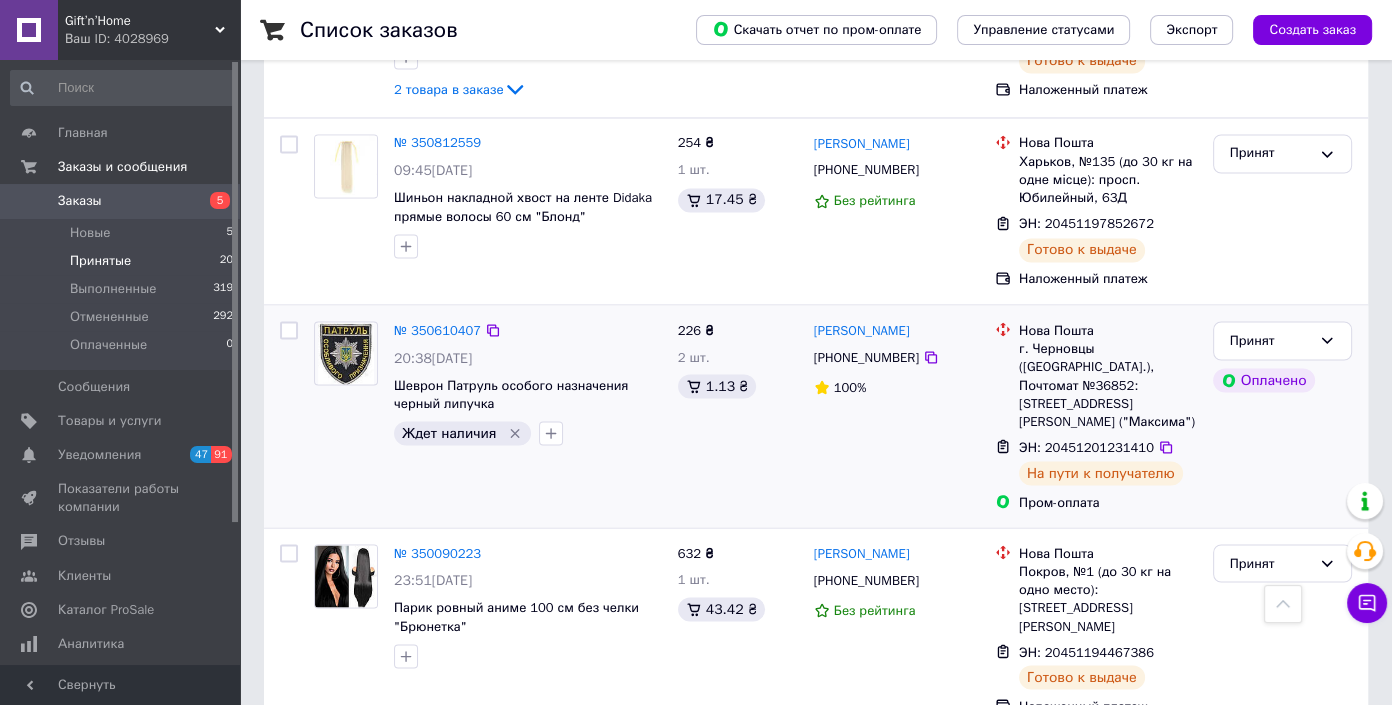 click on "100%" at bounding box center (896, 387) 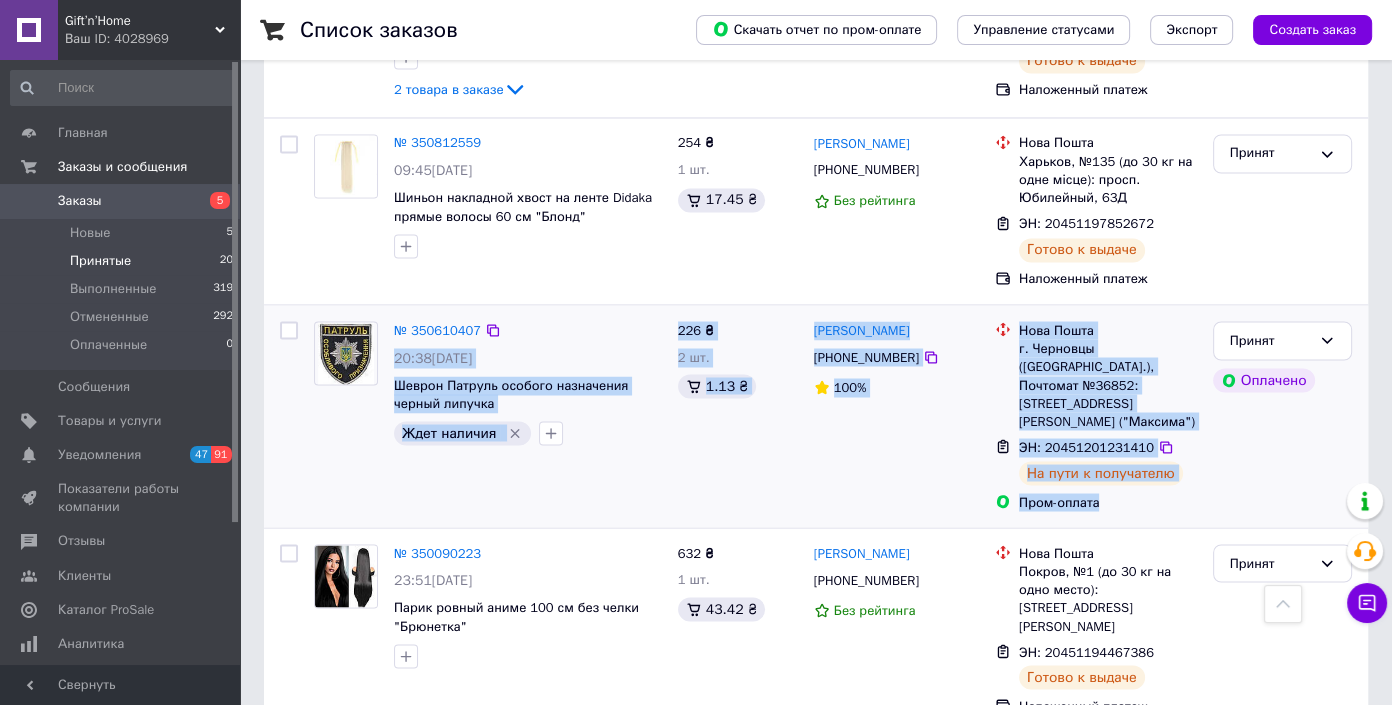 drag, startPoint x: 1153, startPoint y: 301, endPoint x: 660, endPoint y: 145, distance: 517.09283 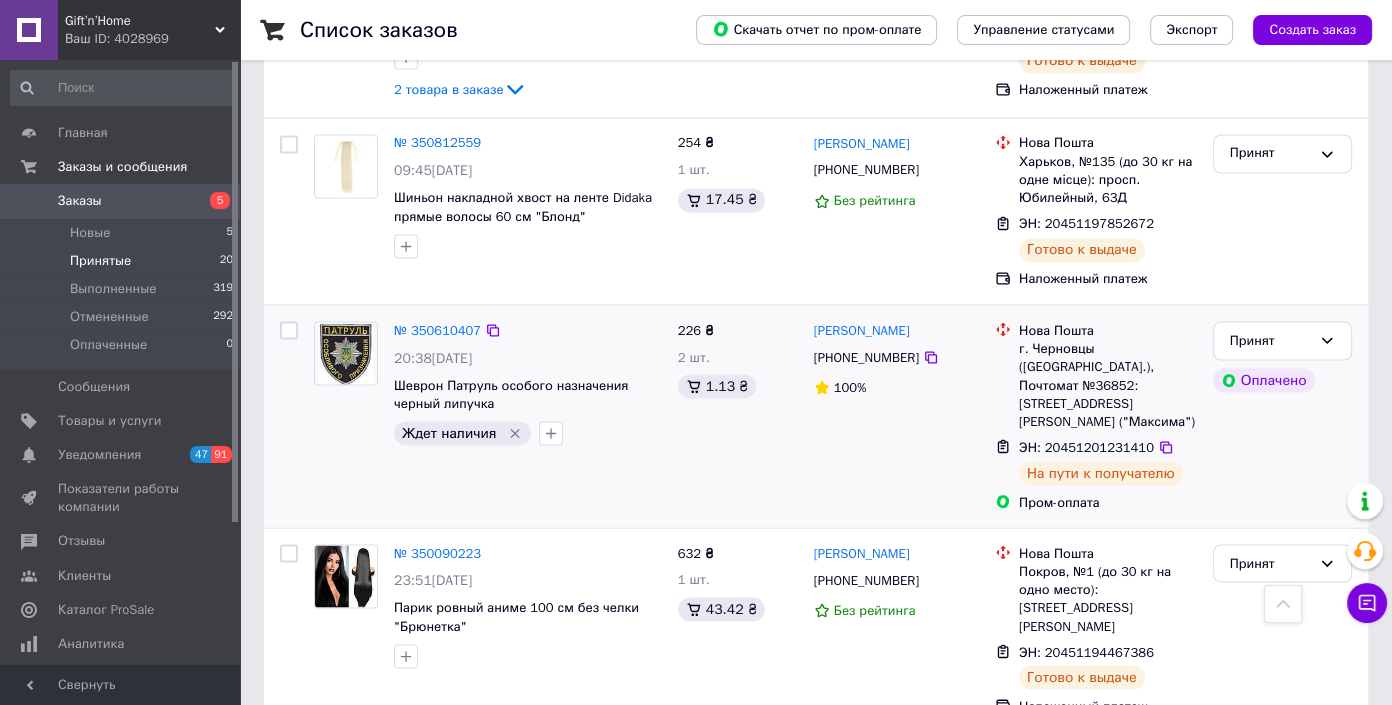 click on "№ 350610407" at bounding box center (528, 330) 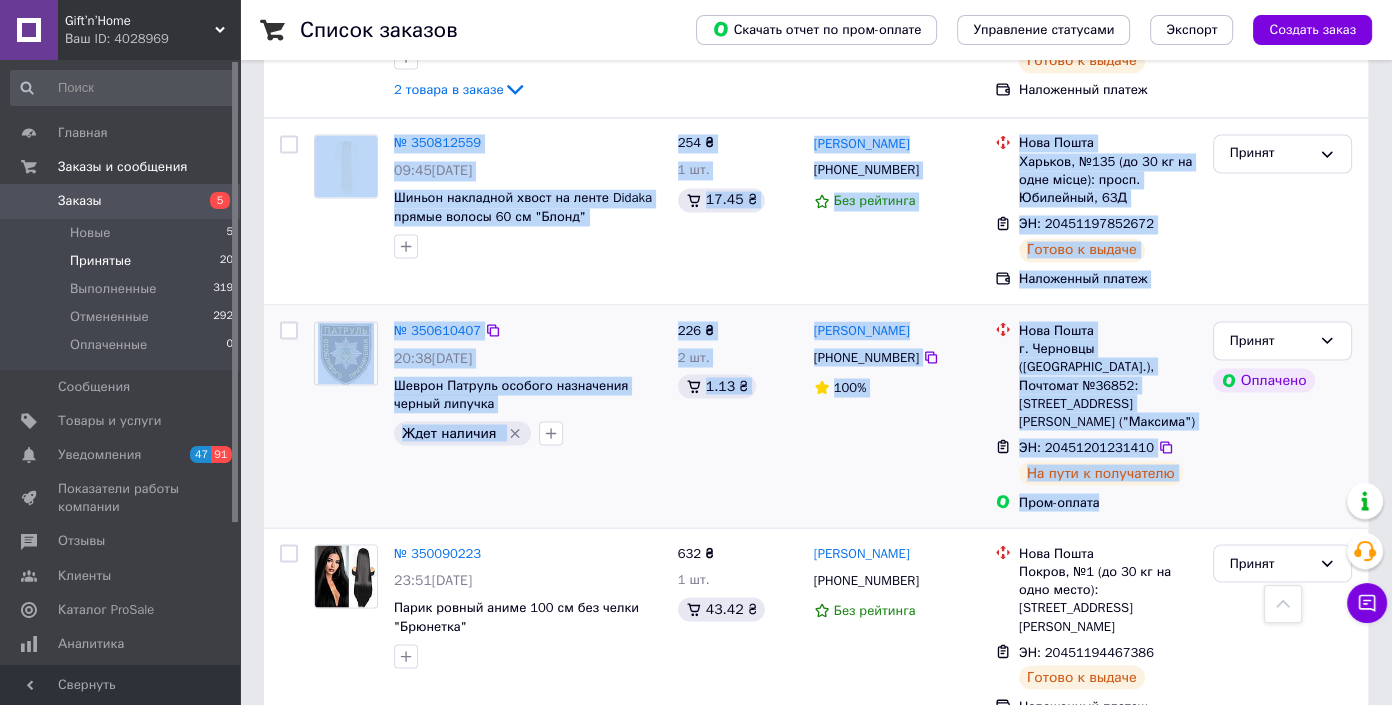 drag, startPoint x: 288, startPoint y: 108, endPoint x: 1133, endPoint y: 309, distance: 868.577 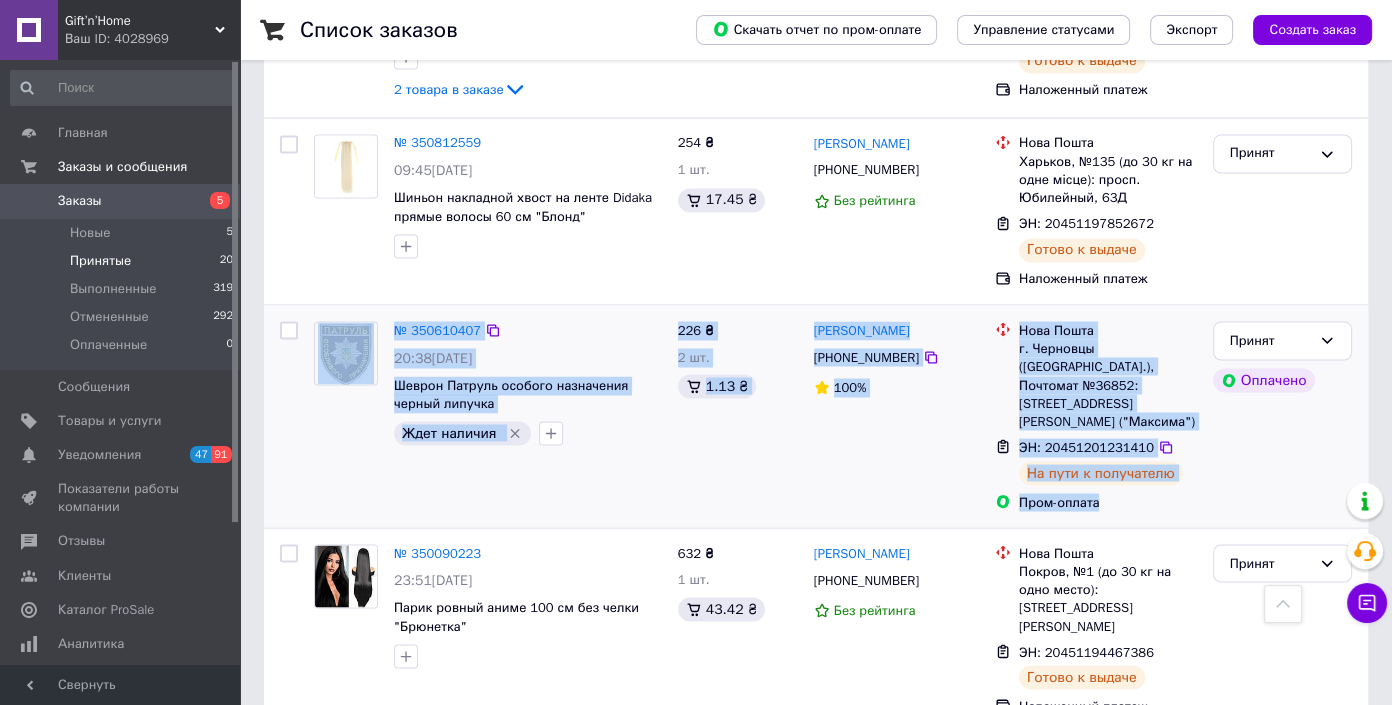 drag, startPoint x: 1148, startPoint y: 309, endPoint x: 272, endPoint y: 126, distance: 894.9106 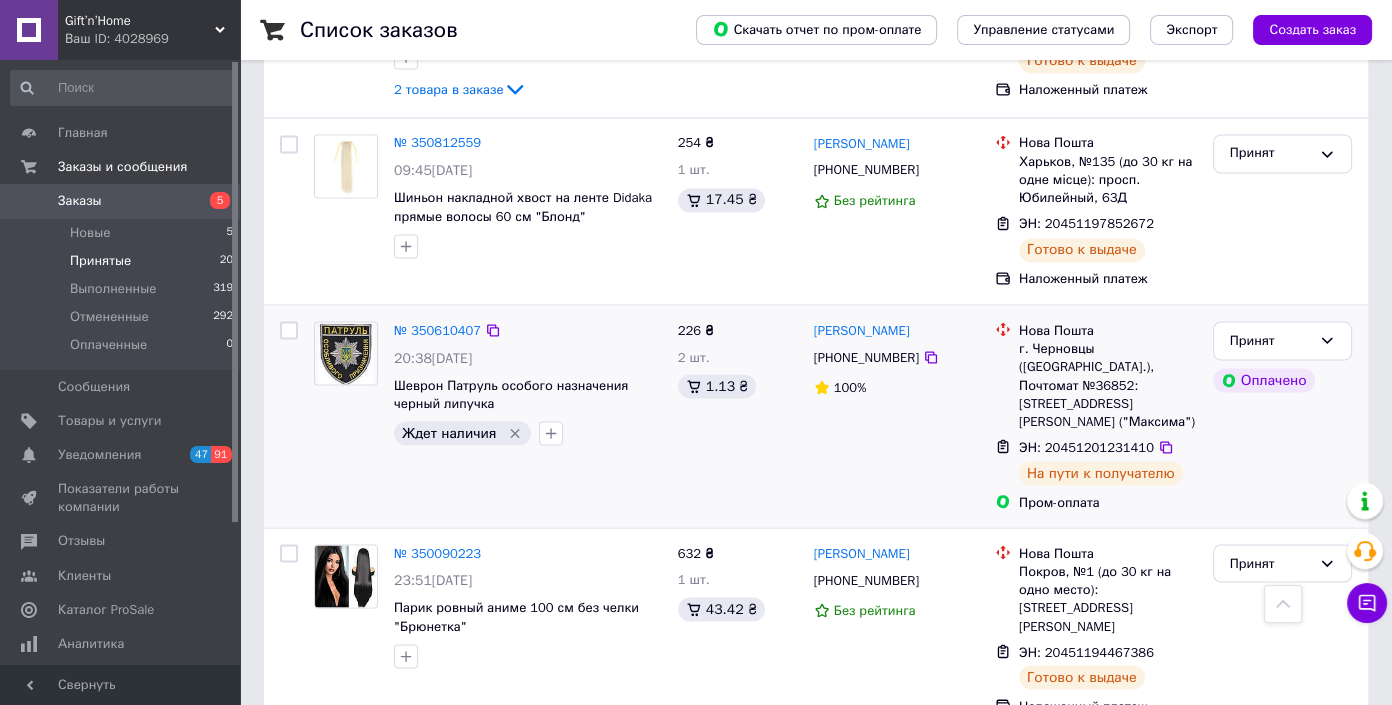 click on "226 ₴ 2 шт. 1.13 ₴" at bounding box center (738, 416) 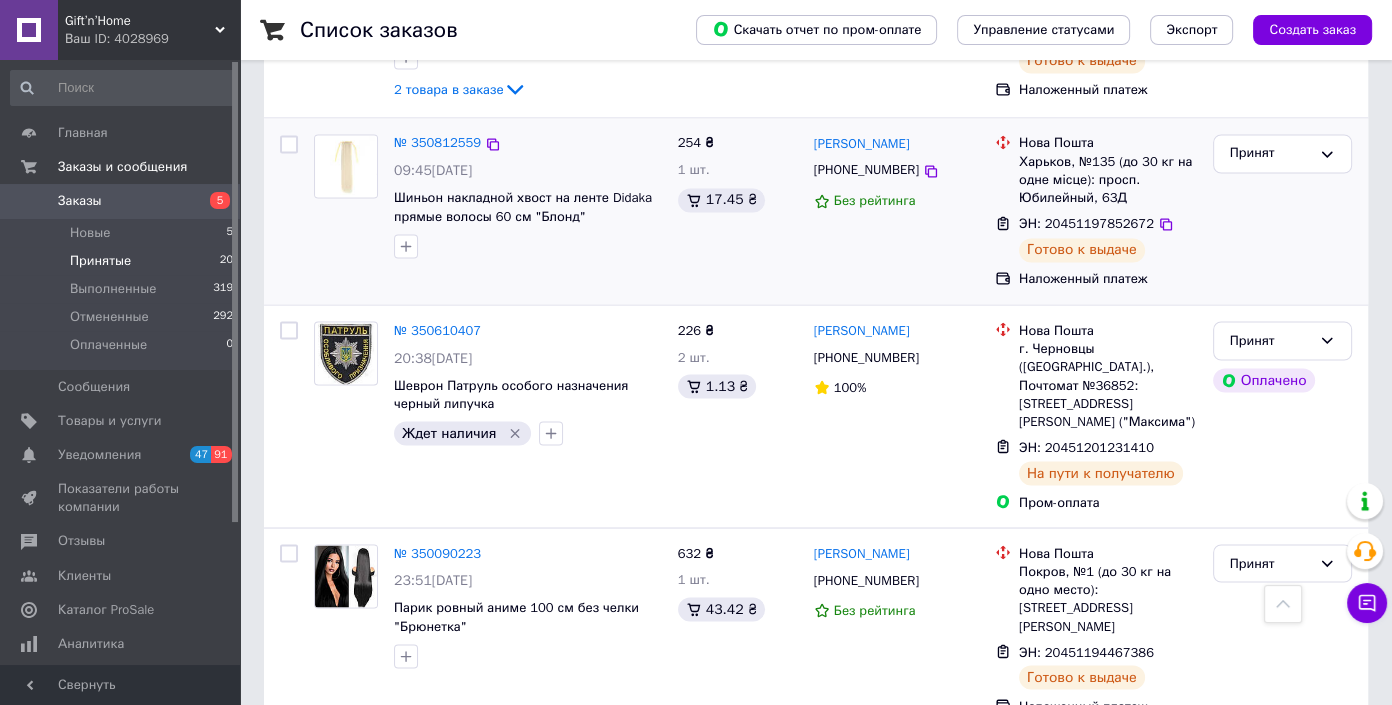 click on "Ольга Дереза +380990949137 Без рейтинга" at bounding box center [896, 211] 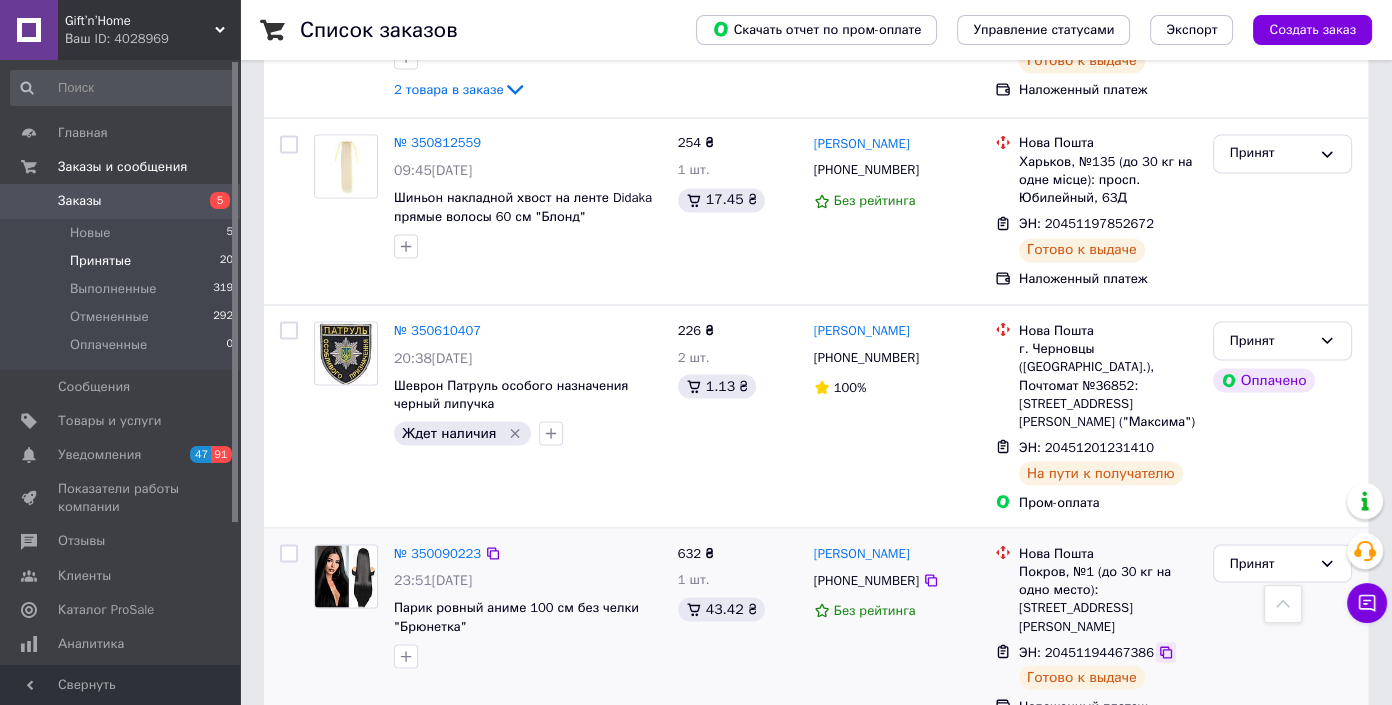 click 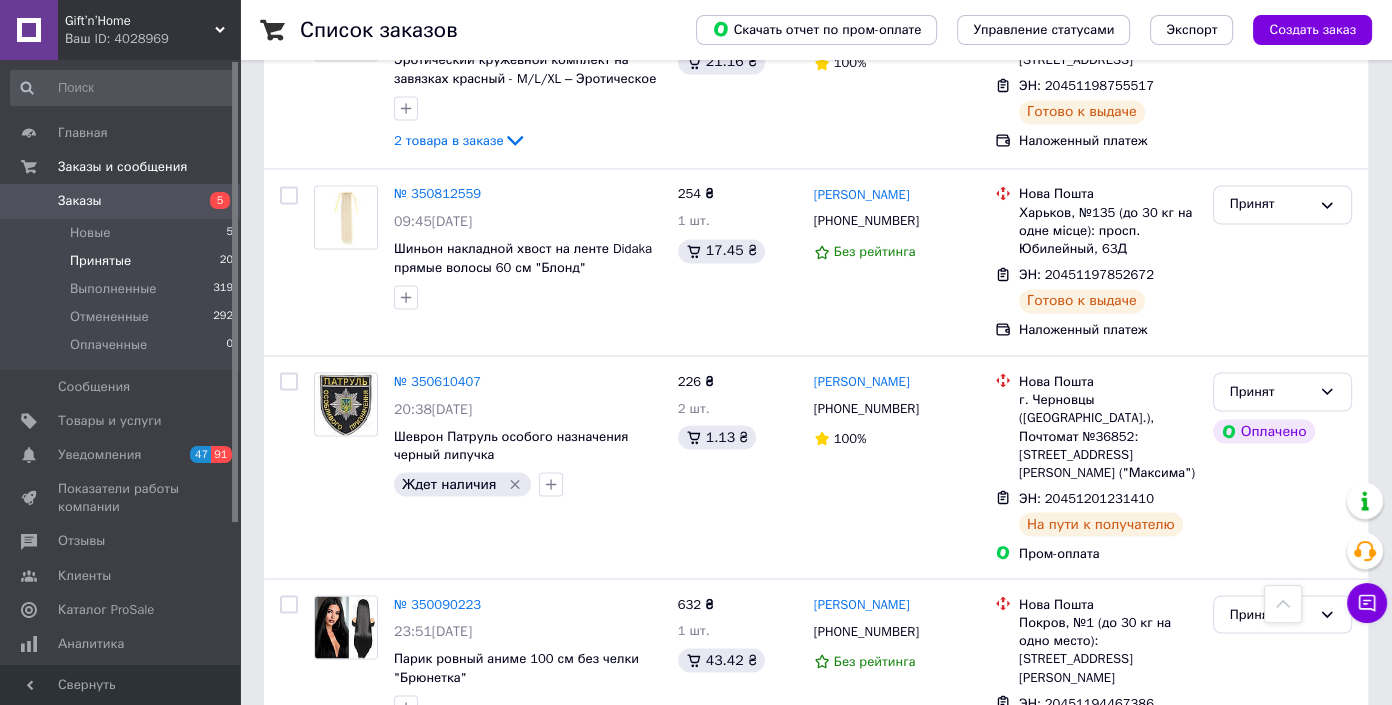 scroll, scrollTop: 3512, scrollLeft: 0, axis: vertical 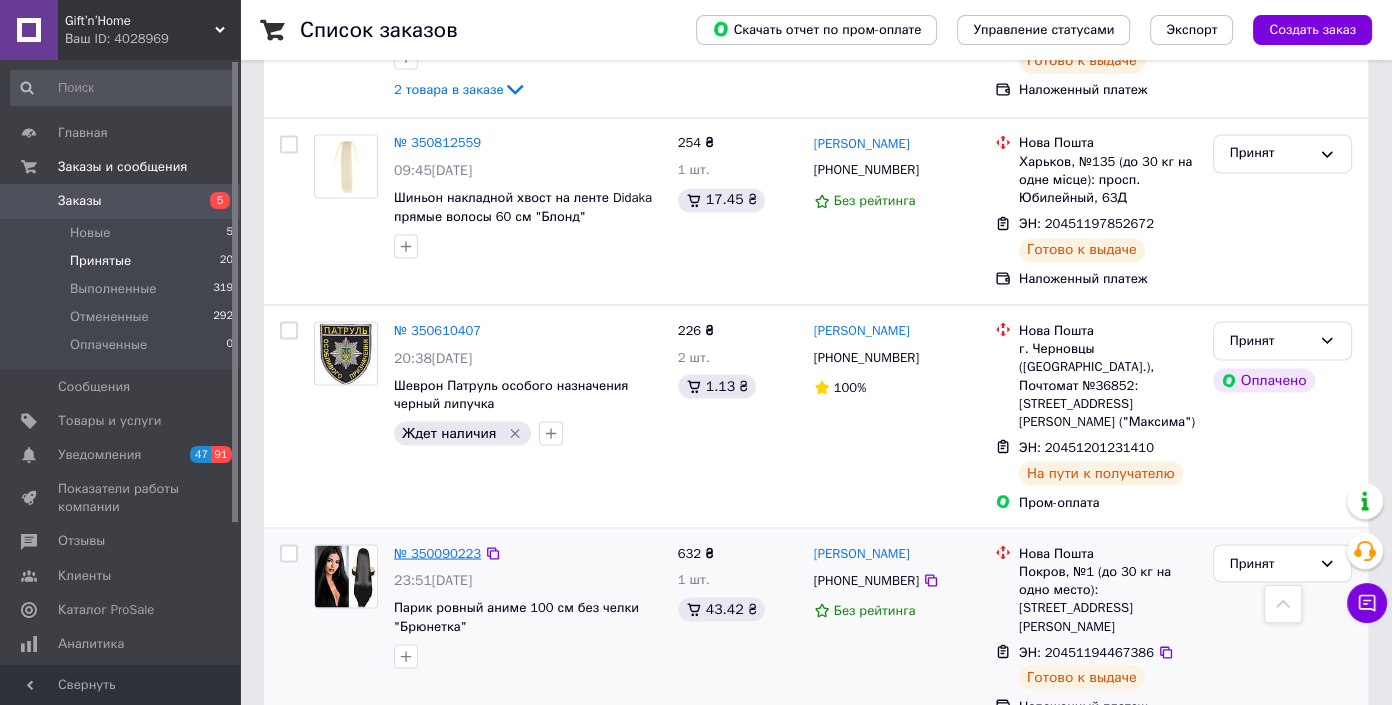 click on "№ 350090223" at bounding box center (437, 552) 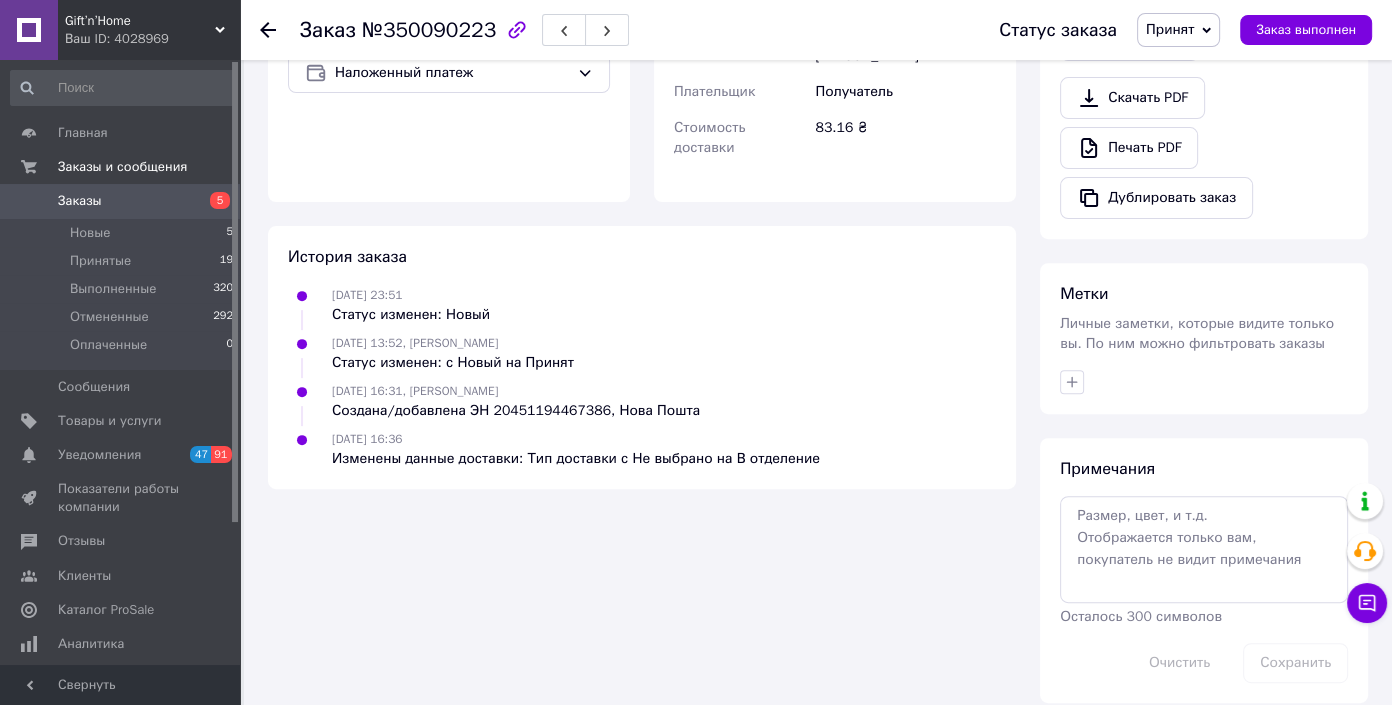 click on "27.06.2025 16:31, Игорь Шимановський Создана/добавлена ЭН 20451194467386, Нова Пошта" at bounding box center [516, 401] 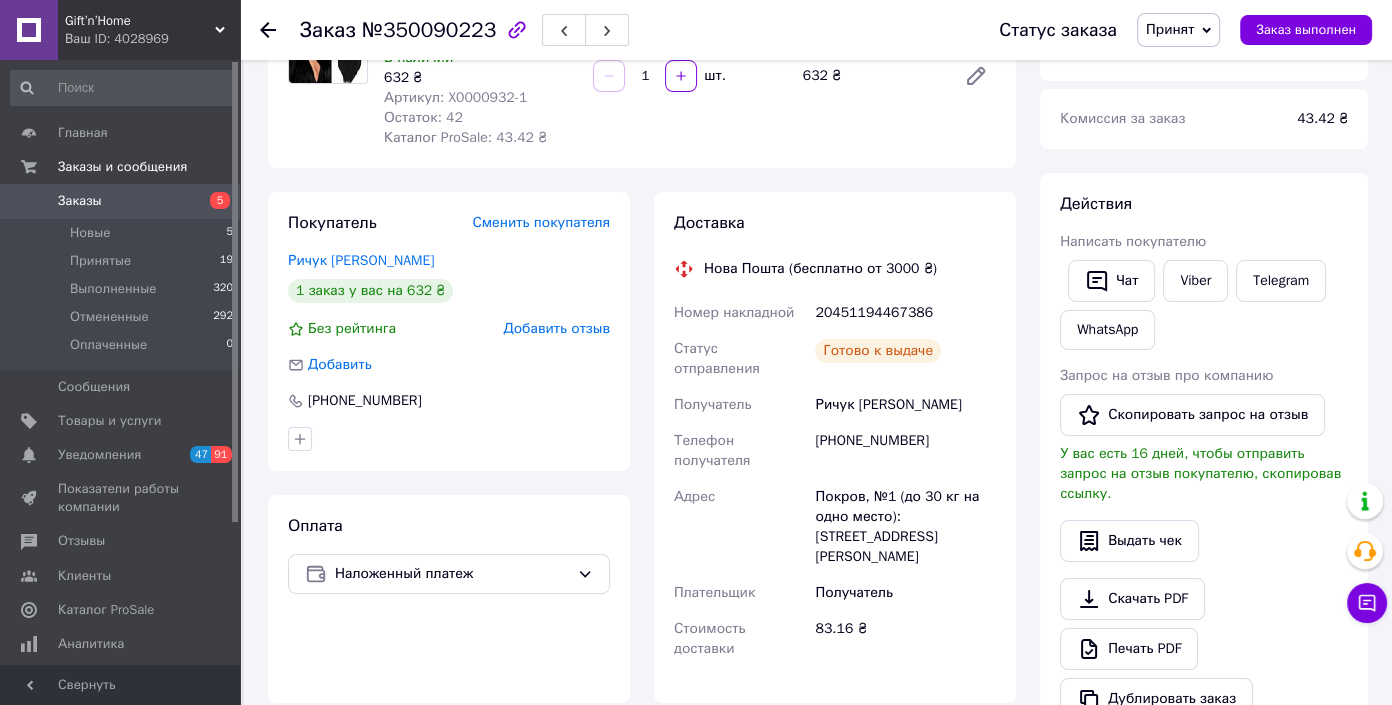 scroll, scrollTop: 182, scrollLeft: 0, axis: vertical 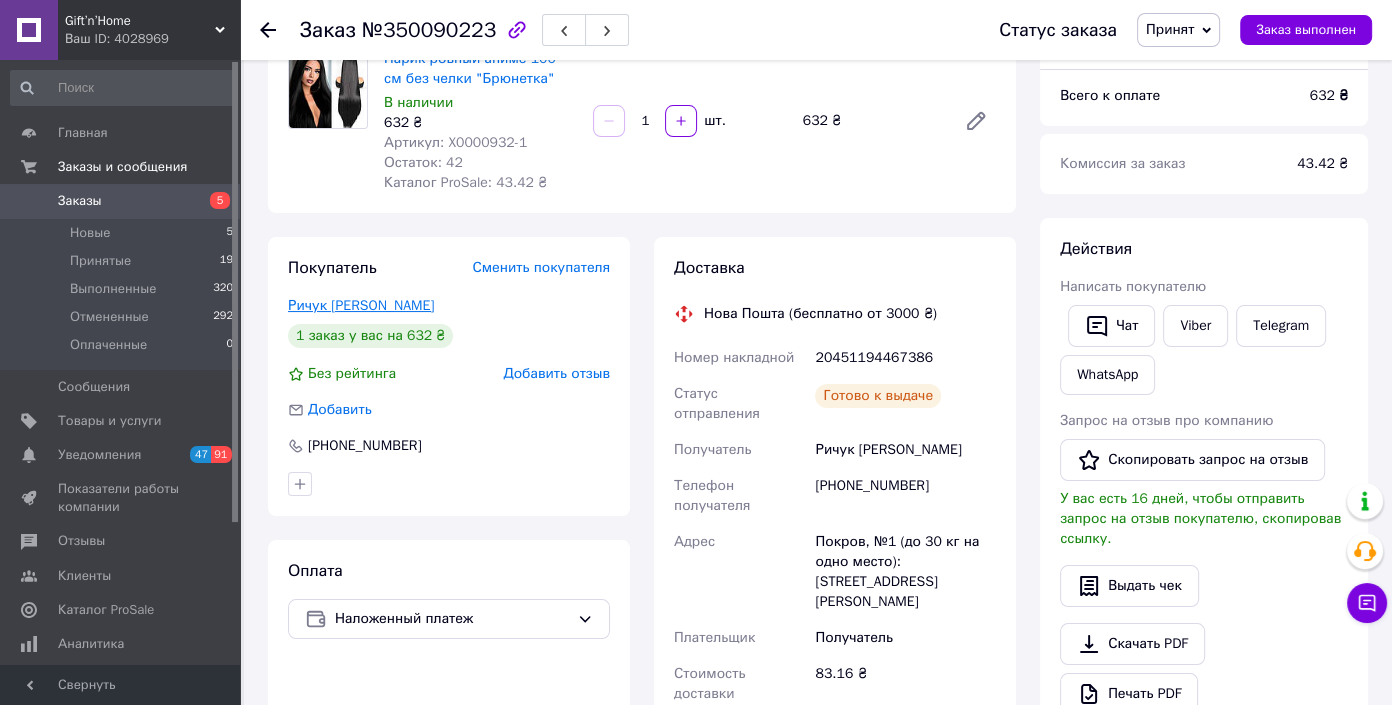 click on "Ричук Катерина" at bounding box center (361, 305) 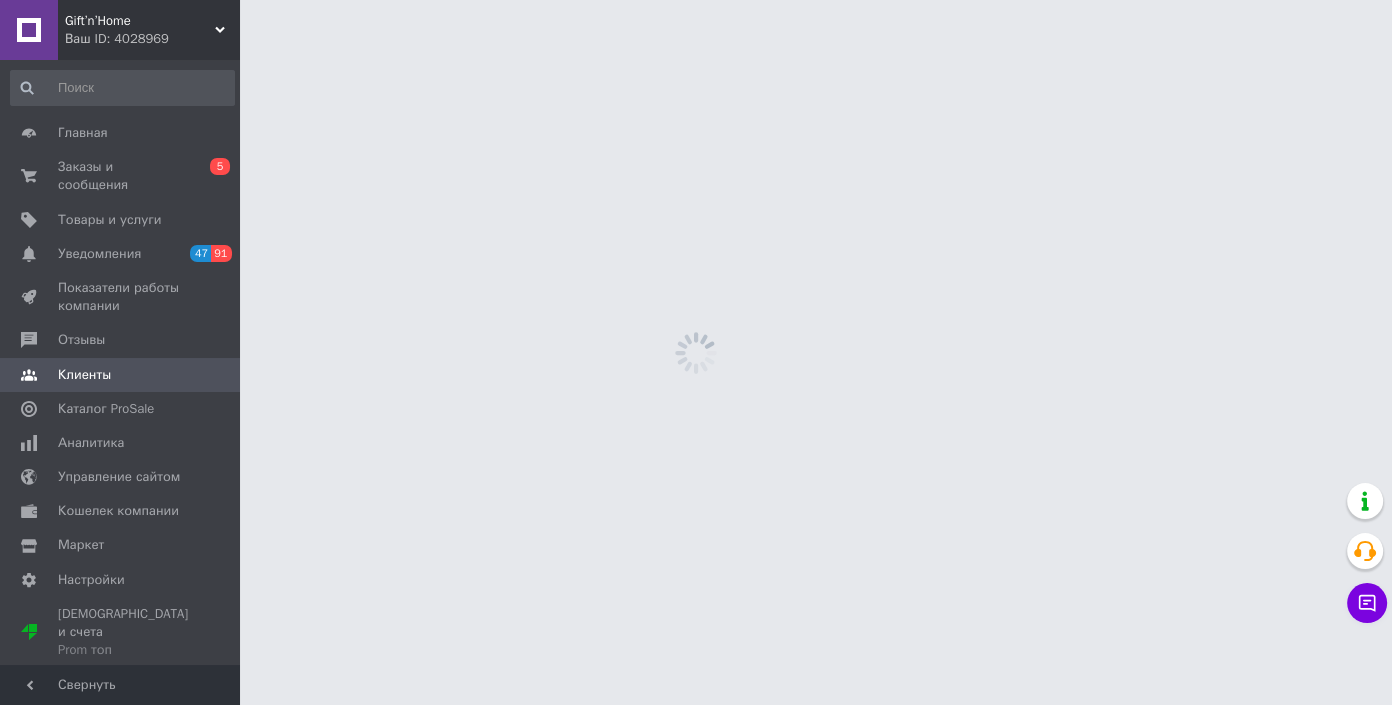 scroll, scrollTop: 0, scrollLeft: 0, axis: both 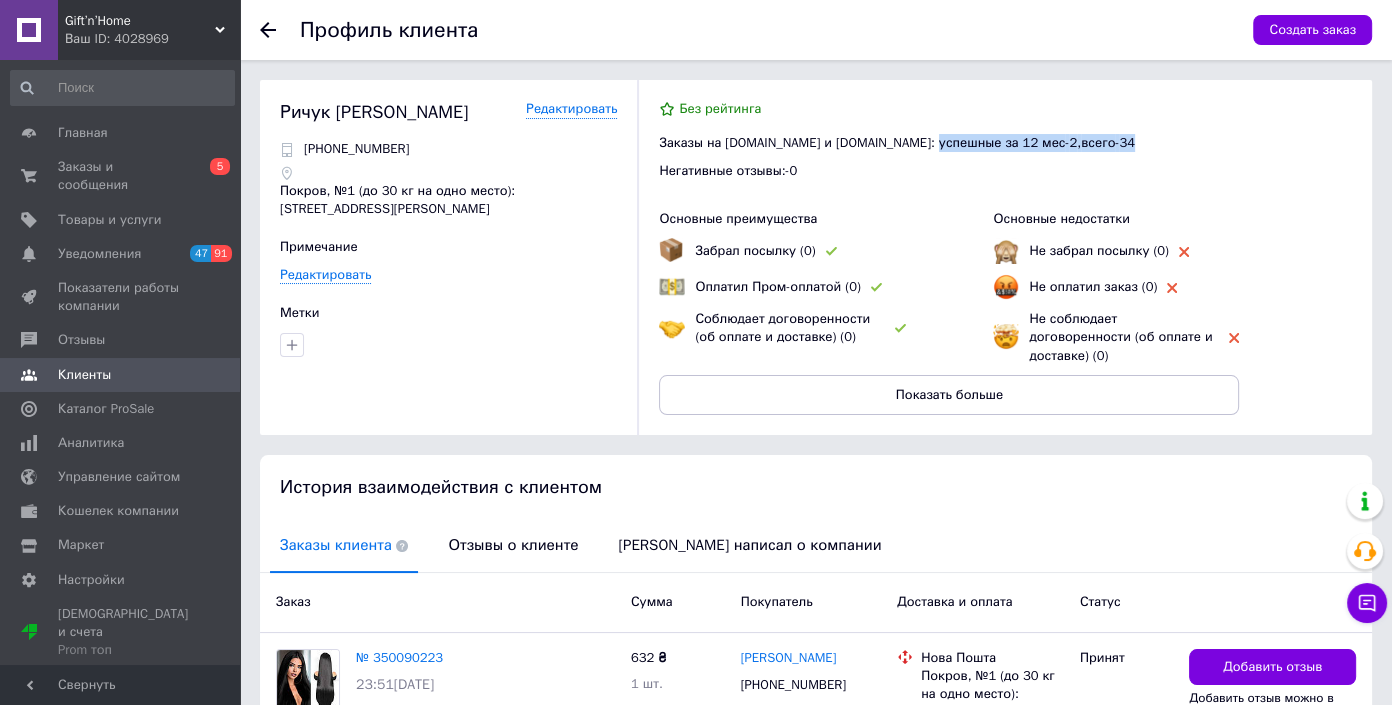 drag, startPoint x: 919, startPoint y: 143, endPoint x: 1056, endPoint y: 137, distance: 137.13132 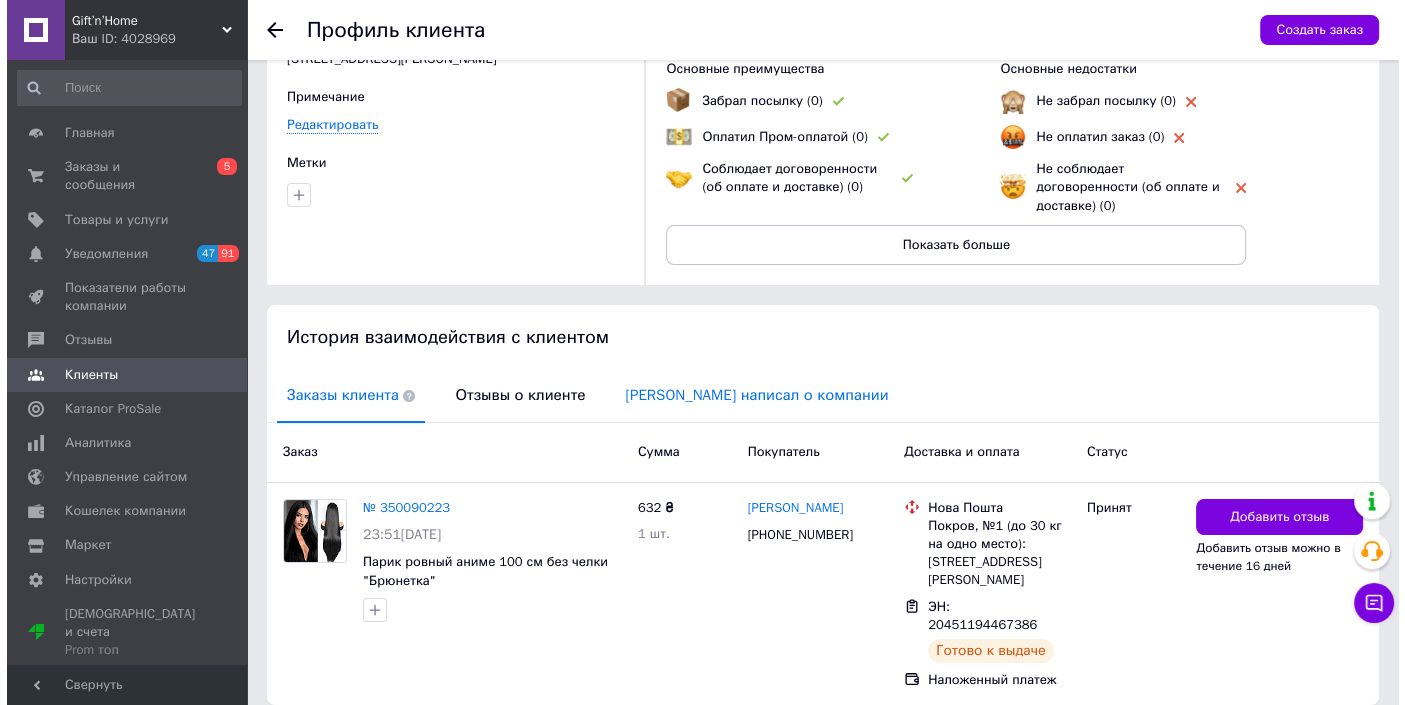 scroll, scrollTop: 174, scrollLeft: 0, axis: vertical 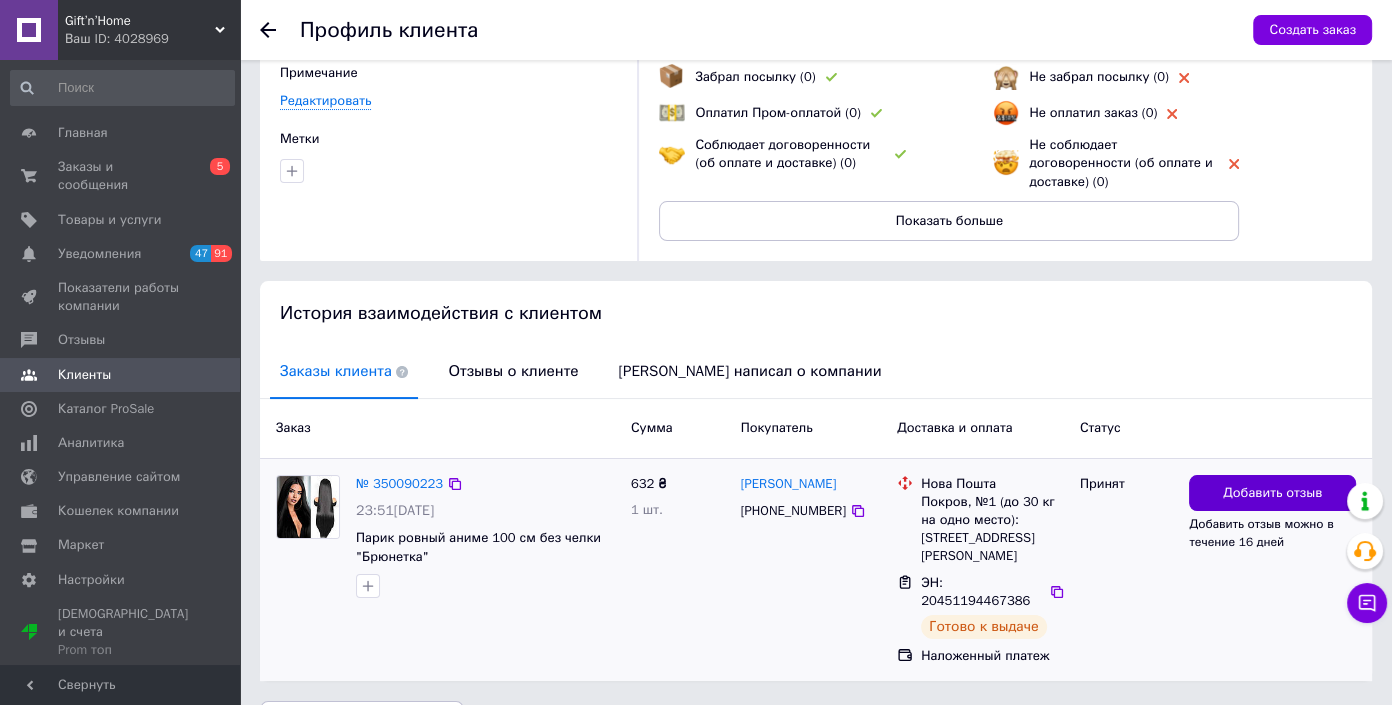 click on "Добавить отзыв" at bounding box center (1272, 493) 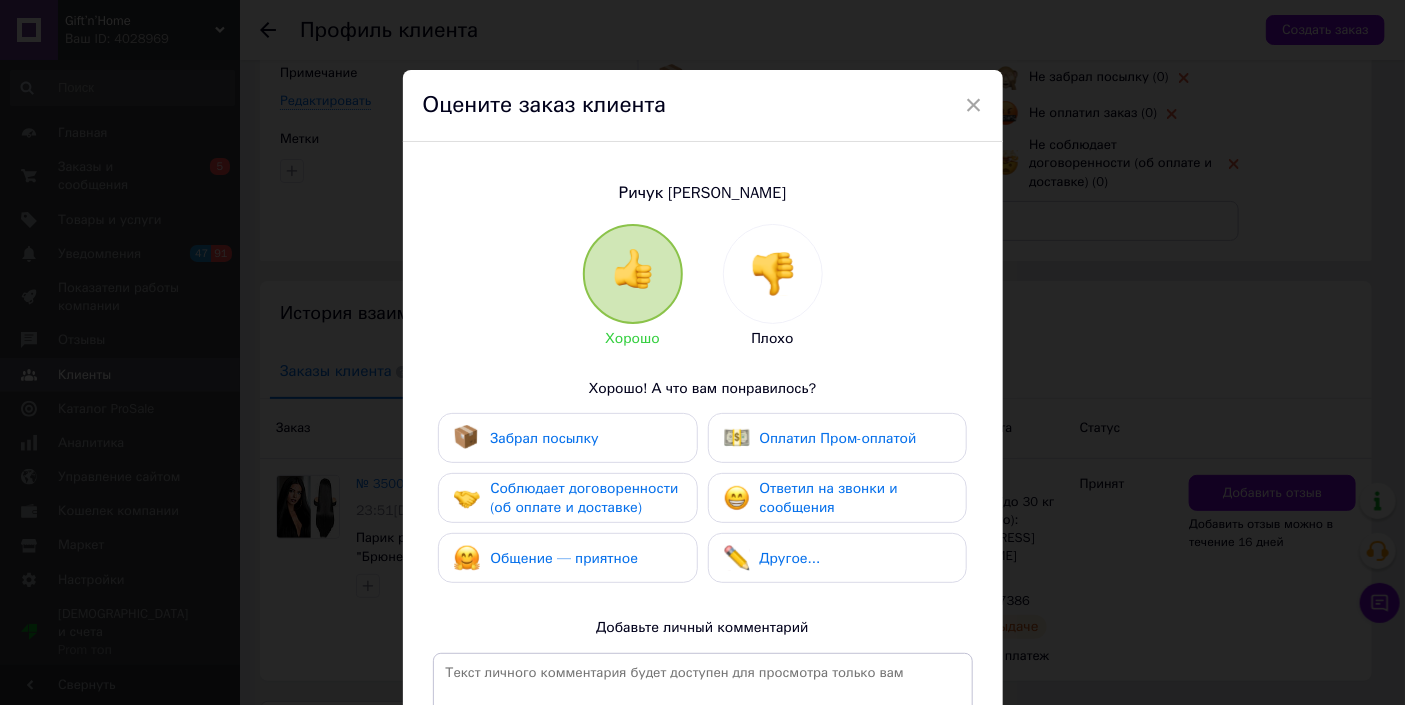 click at bounding box center [773, 274] 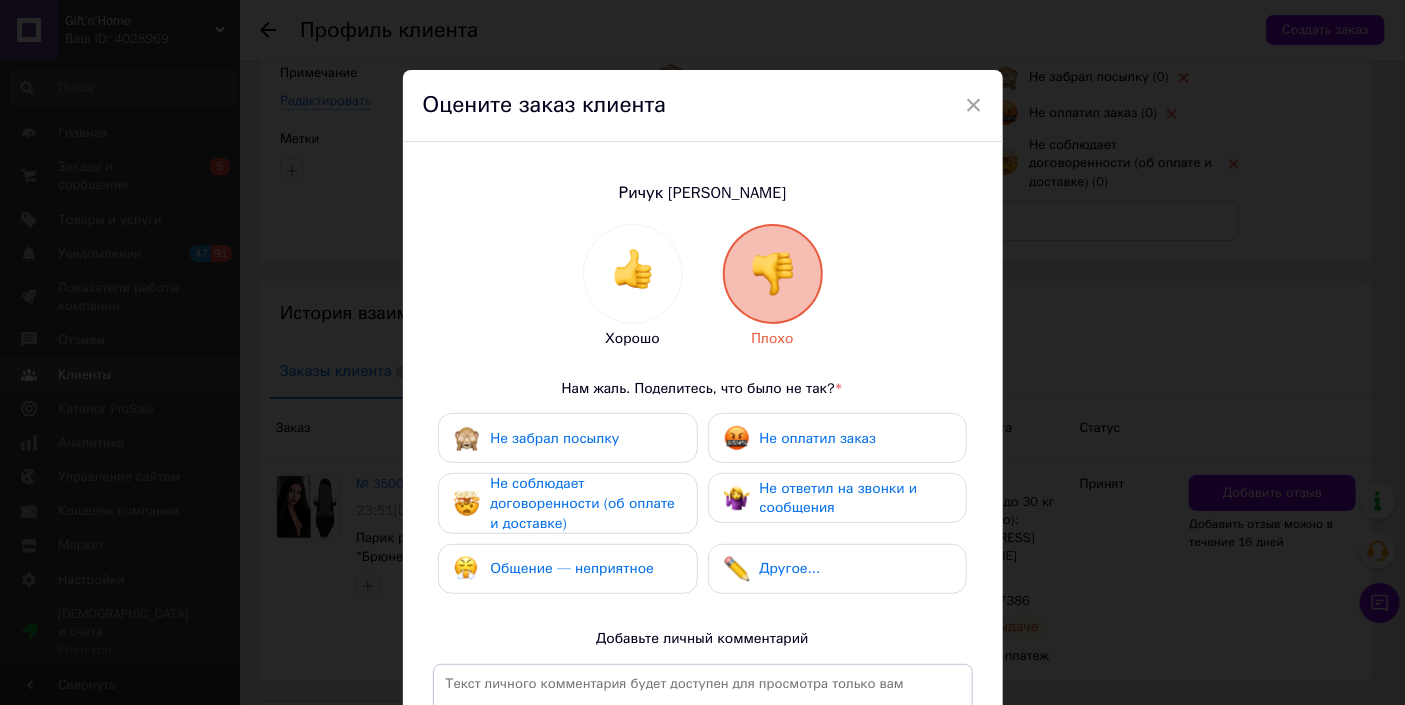 click on "Не ответил на звонки и сообщения" at bounding box center [839, 498] 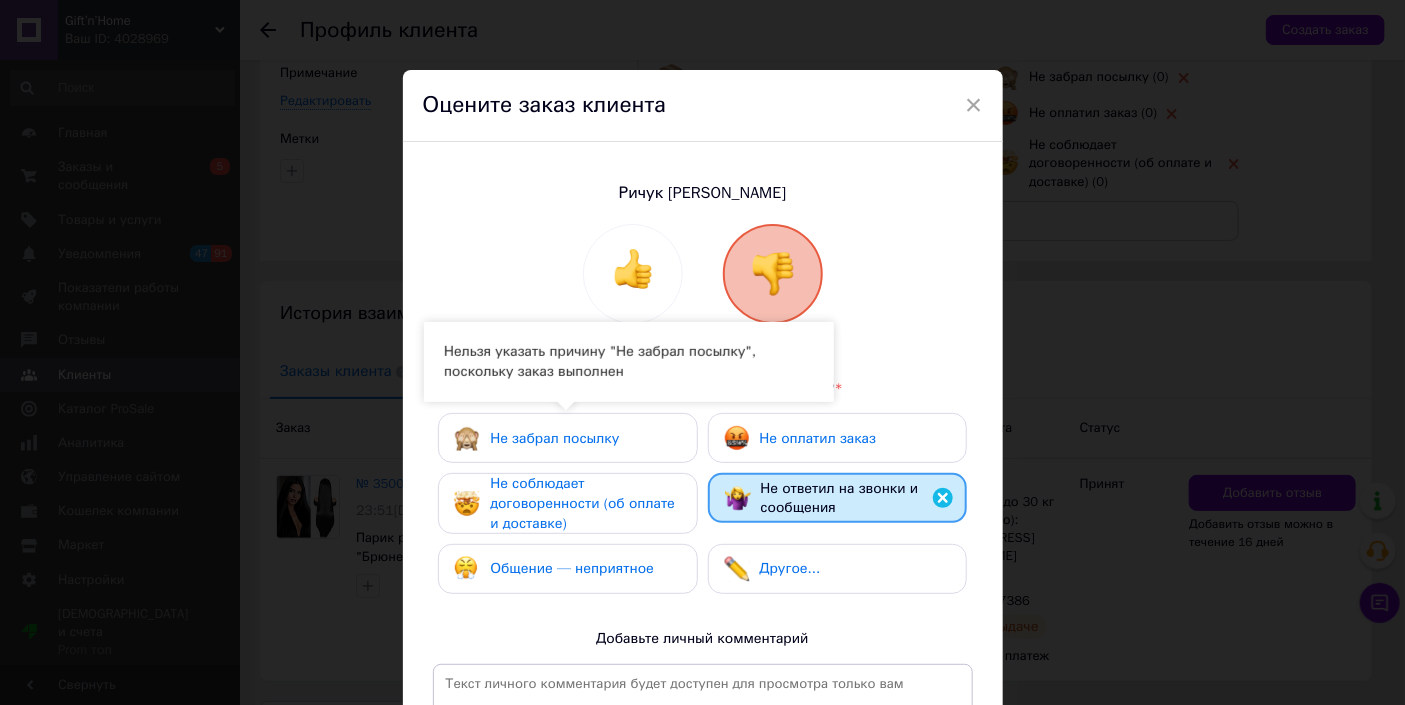 click on "Не забрал посылку" at bounding box center (554, 438) 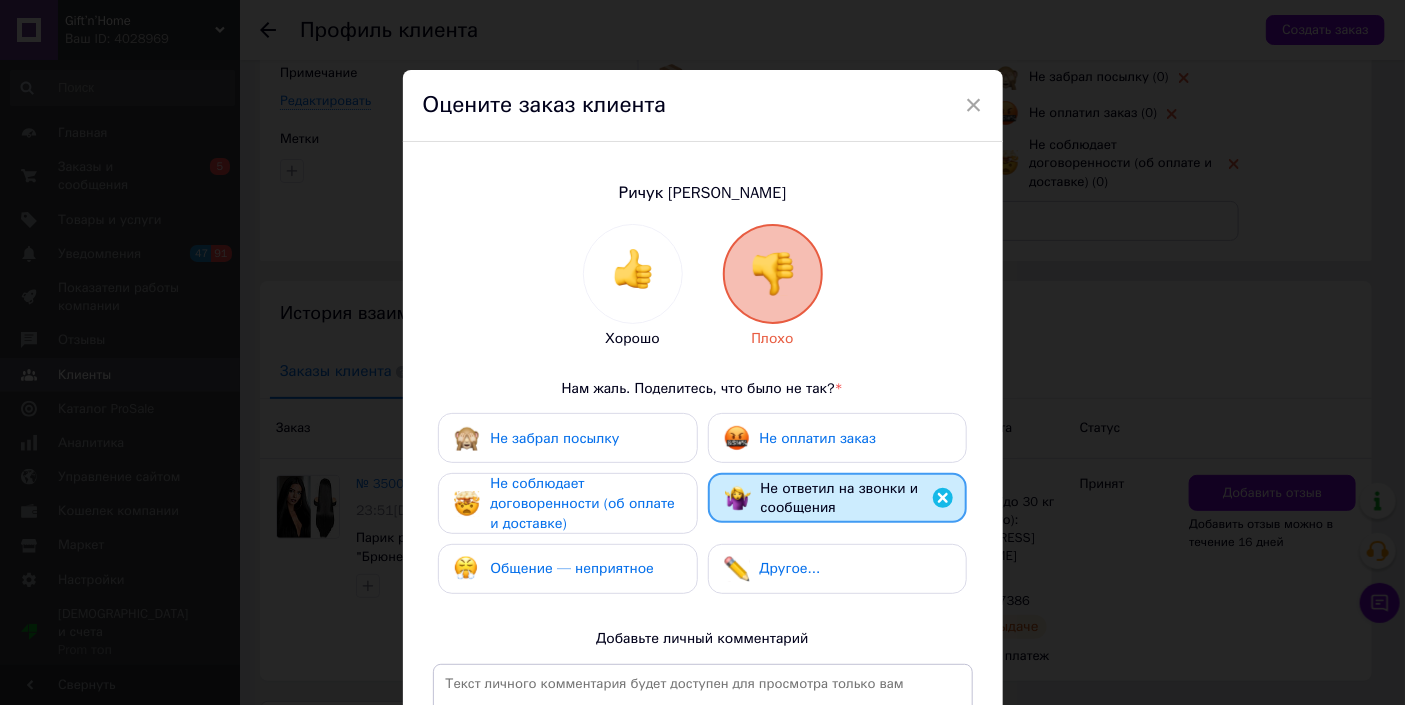 click on "Не оплатил заказ" at bounding box center [800, 438] 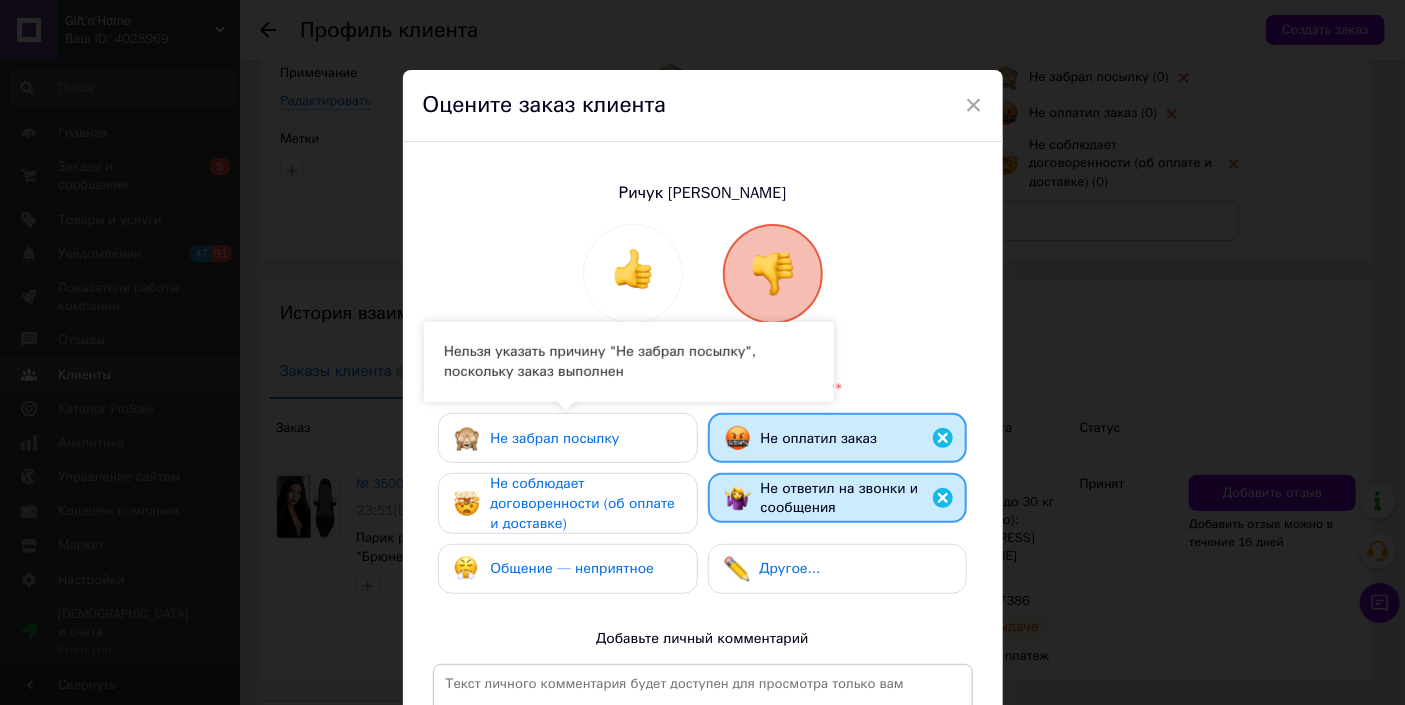 click on "Не забрал посылку" at bounding box center [567, 438] 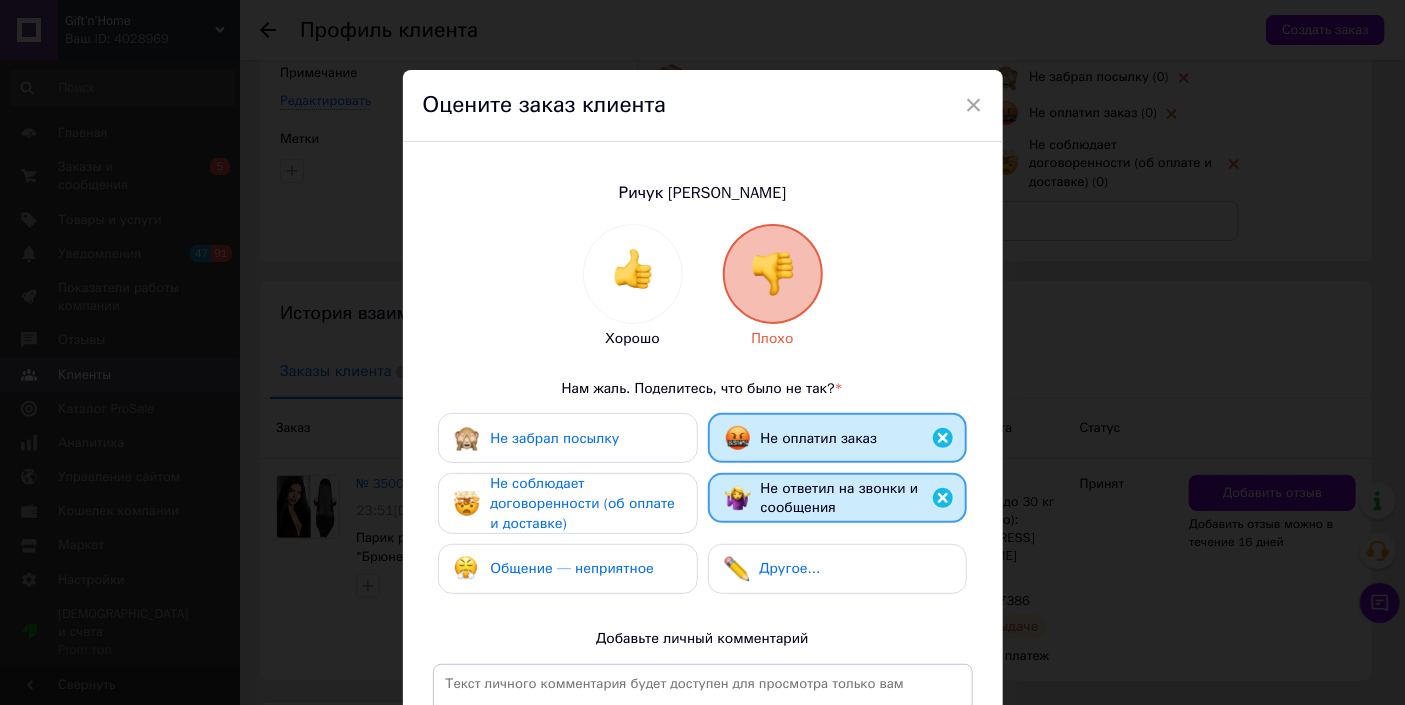 click on "Не забрал посылку" at bounding box center (554, 438) 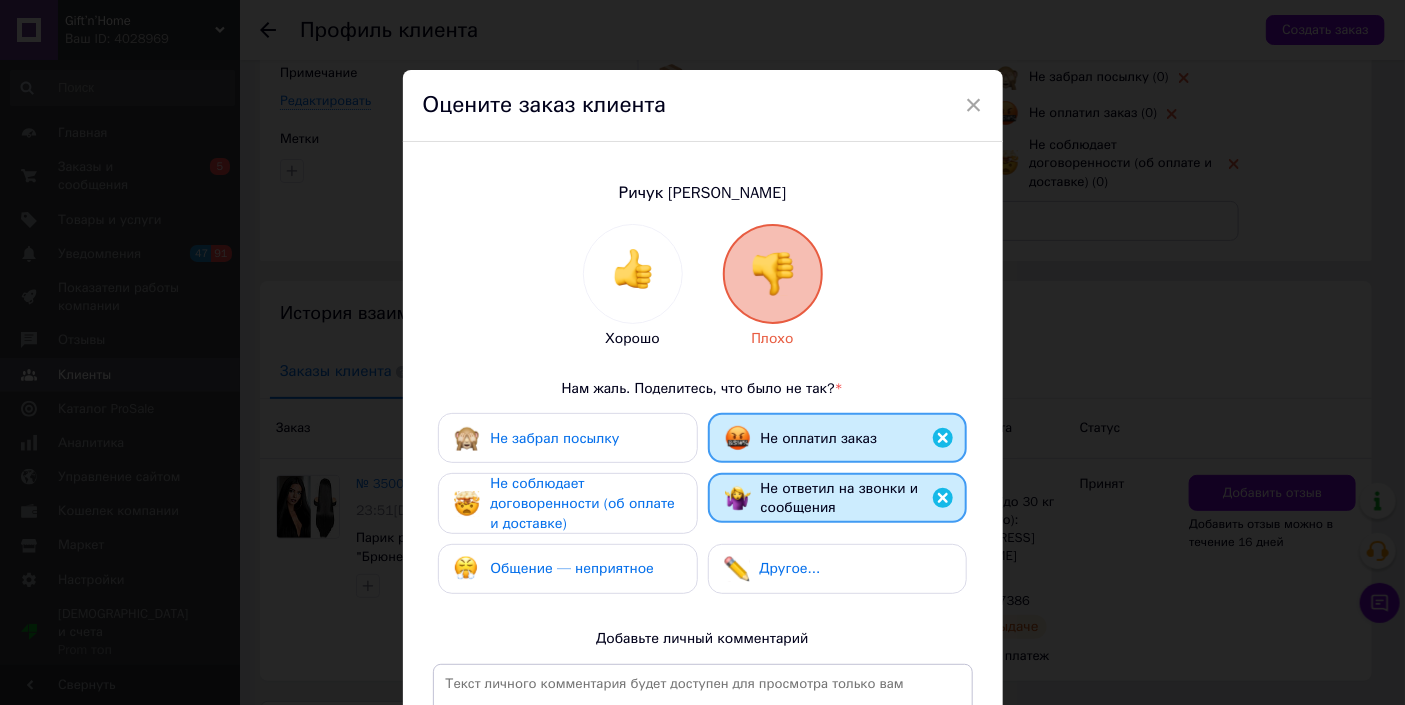click on "Не соблюдает договоренности (об оплате и доставке)" at bounding box center [582, 503] 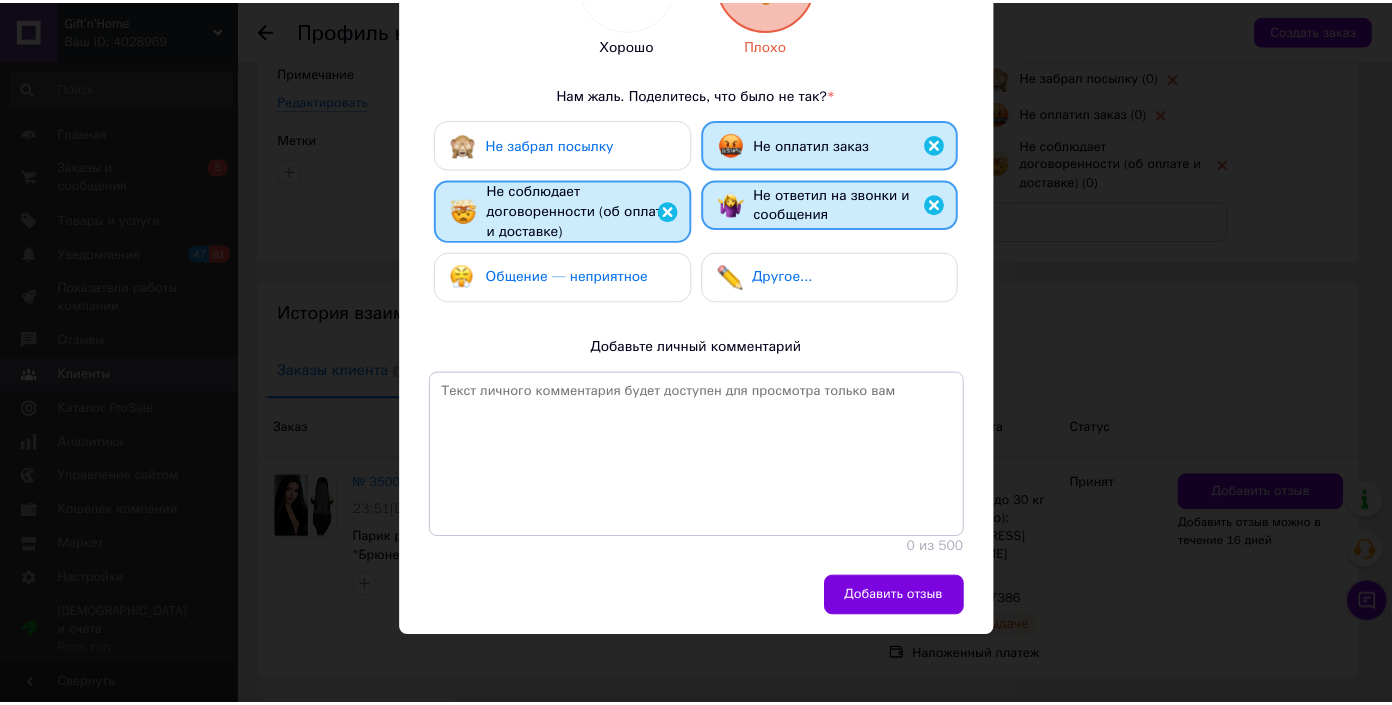 scroll, scrollTop: 297, scrollLeft: 0, axis: vertical 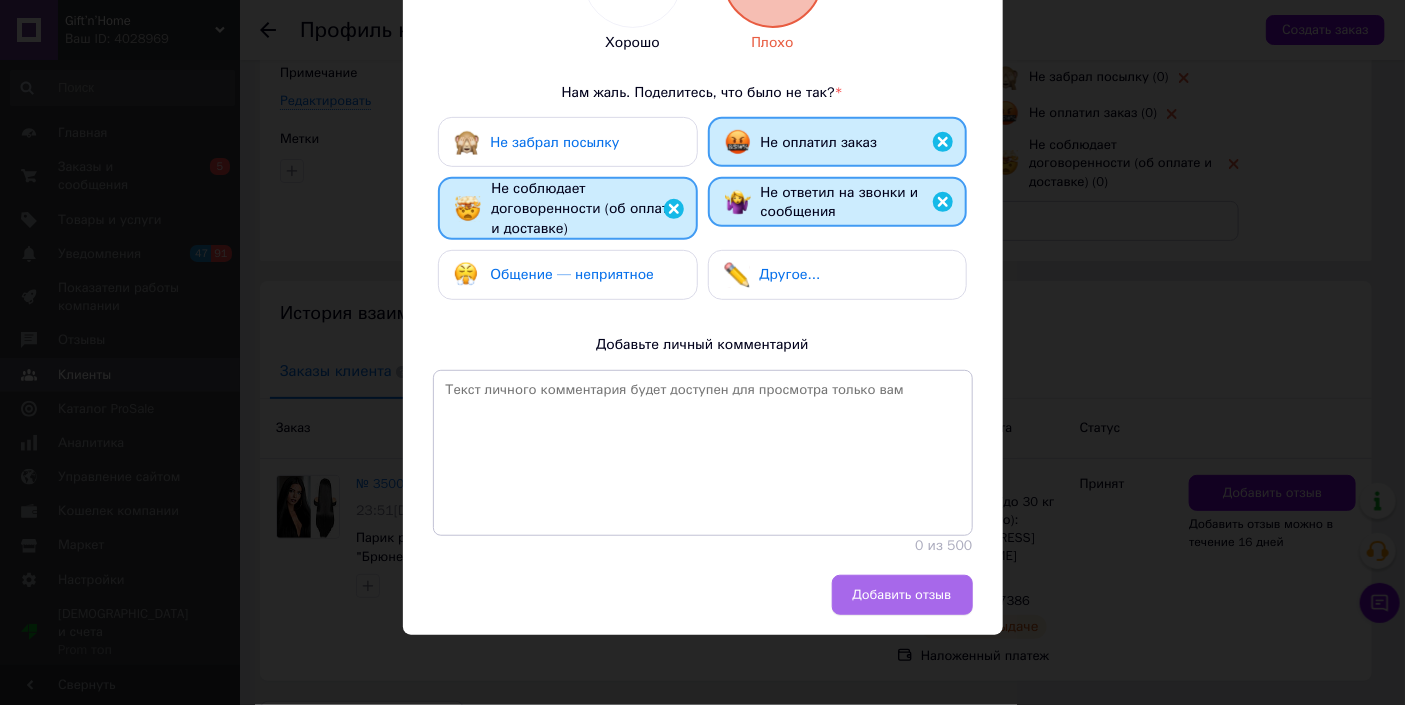 click on "Добавить отзыв" at bounding box center [902, 595] 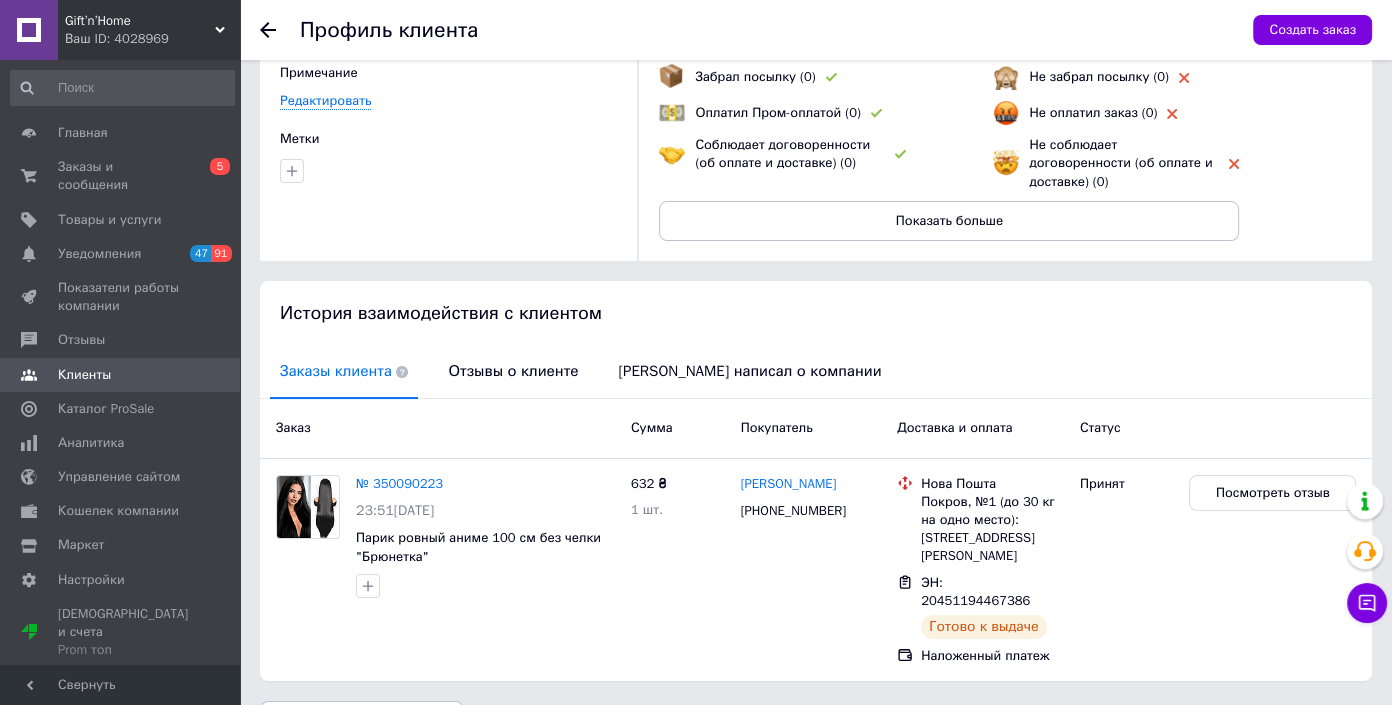 click 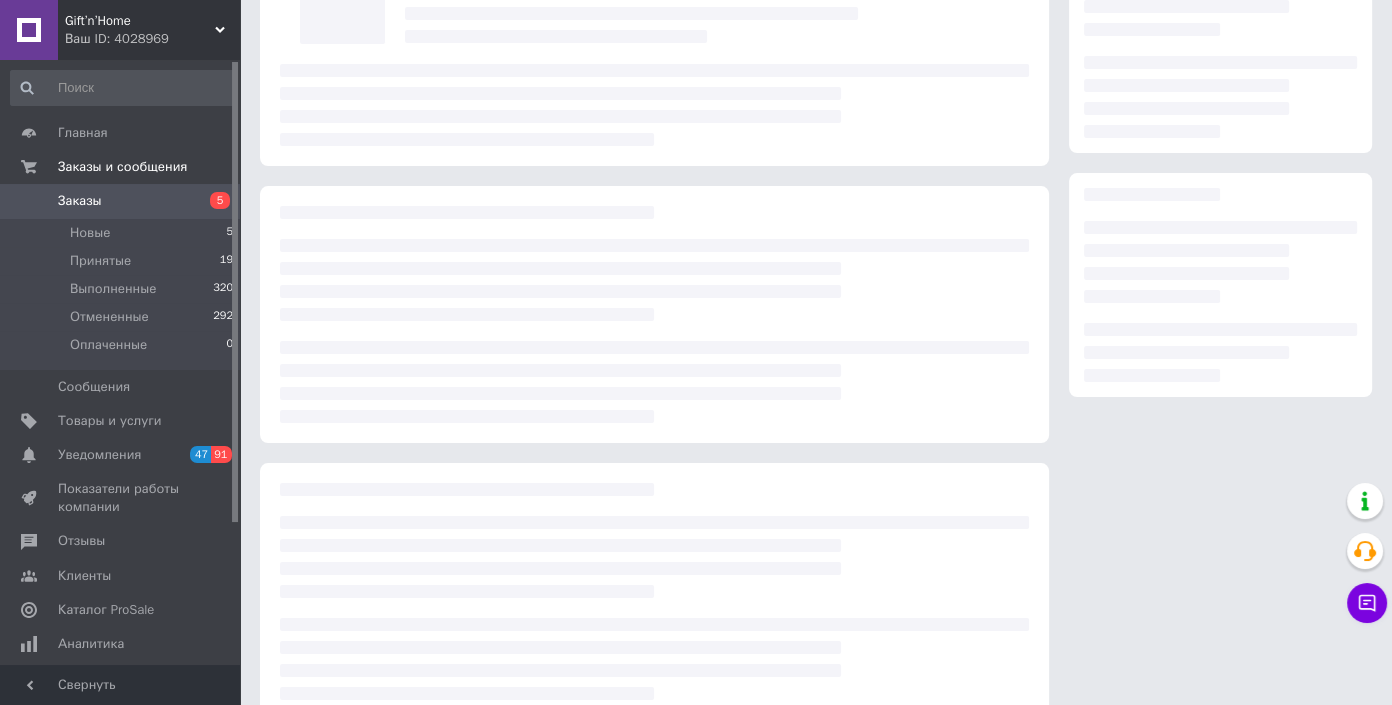 scroll, scrollTop: 182, scrollLeft: 0, axis: vertical 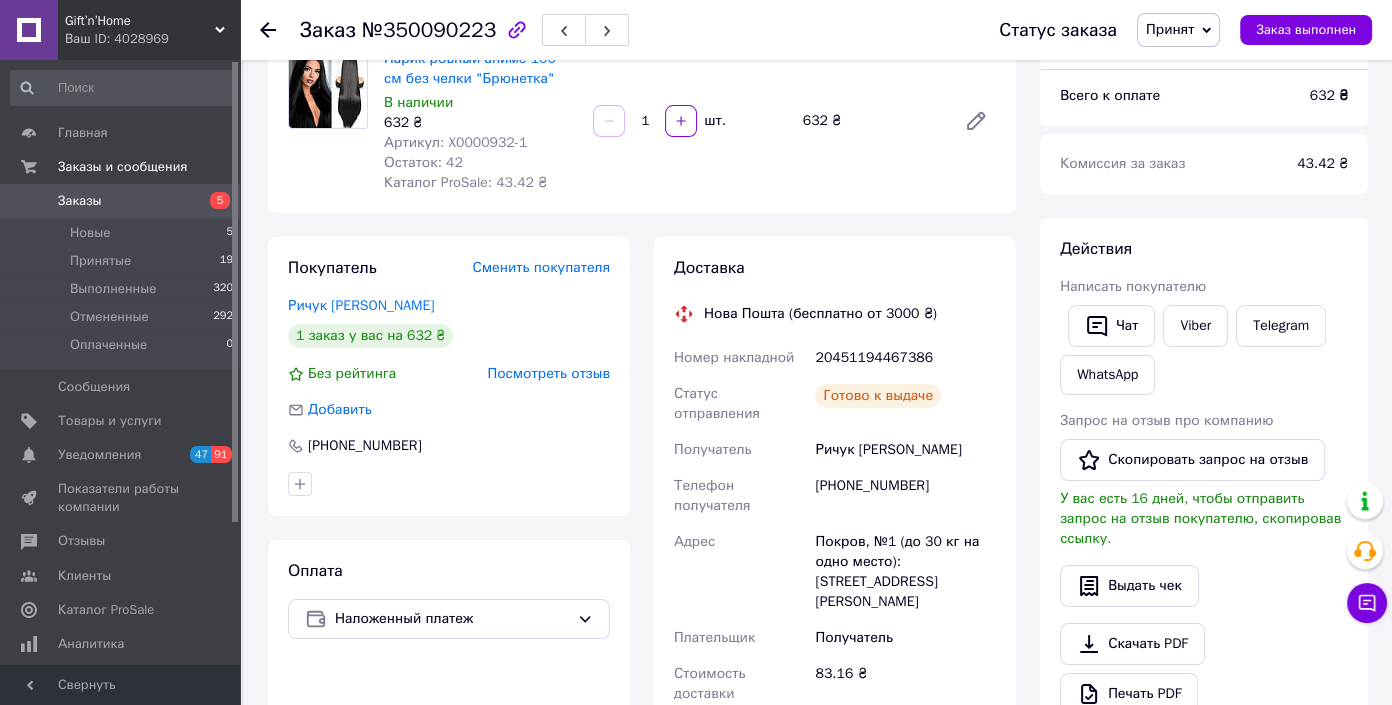 click on "Заказ с каталога 26.06.2025 | 23:51 Товары в заказе (1) Добавить товар Парик ровный аниме 100 см без челки "Брюнетка" В наличии 632 ₴ Артикул: X0000932-1 Остаток: 42 Каталог ProSale: 43.42 ₴  1   шт. 632 ₴ Покупатель Сменить покупателя Ричук Катерина 1 заказ у вас на 632 ₴ Без рейтинга   Посмотреть отзыв Добавить +380688324098 Оплата Наложенный платеж Доставка Нова Пошта (бесплатно от 3000 ₴) Номер накладной 20451194467386 Статус отправления Готово к выдаче Получатель Ричук Катерина Телефон получателя +380688324098 Адрес Покров, №1 (до 30 кг на одно место): ул. Гагарина, 2 Плательщик Получатель 83.16 ₴ Ричук 632" at bounding box center [642, 575] 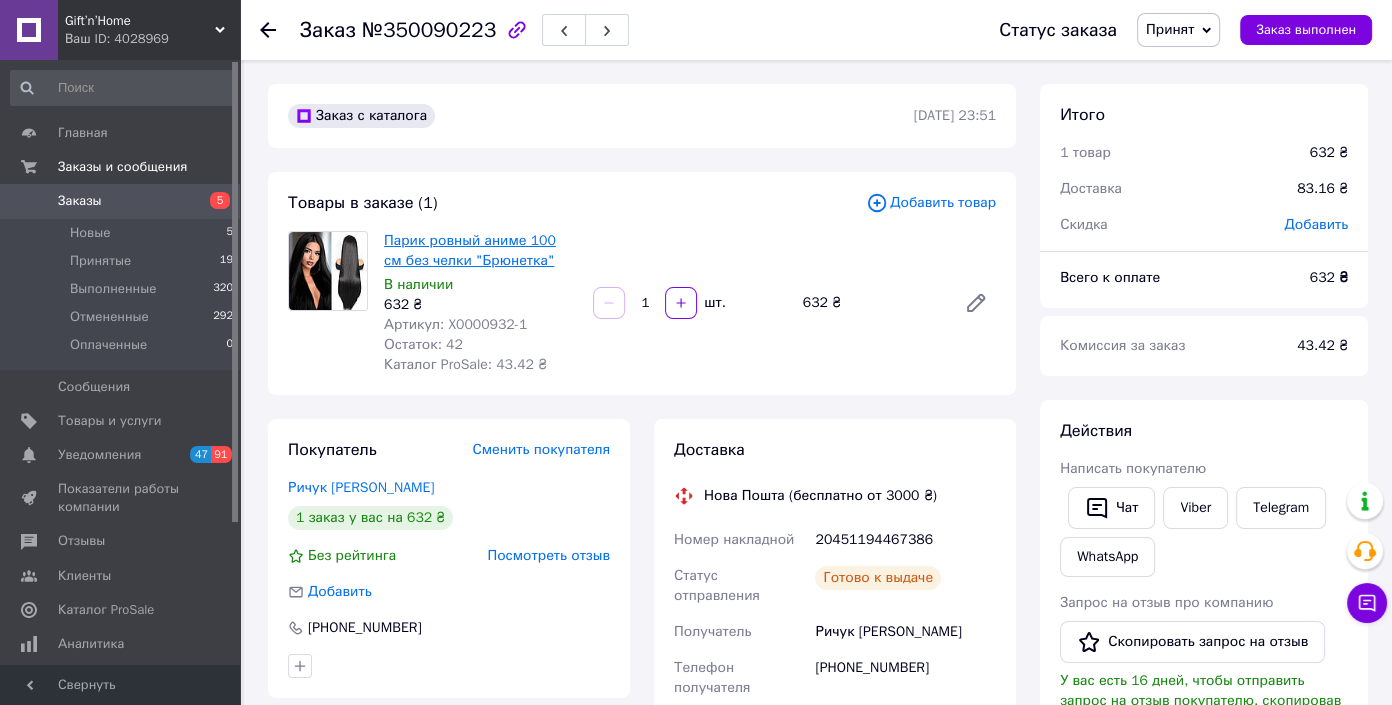 scroll, scrollTop: 0, scrollLeft: 0, axis: both 